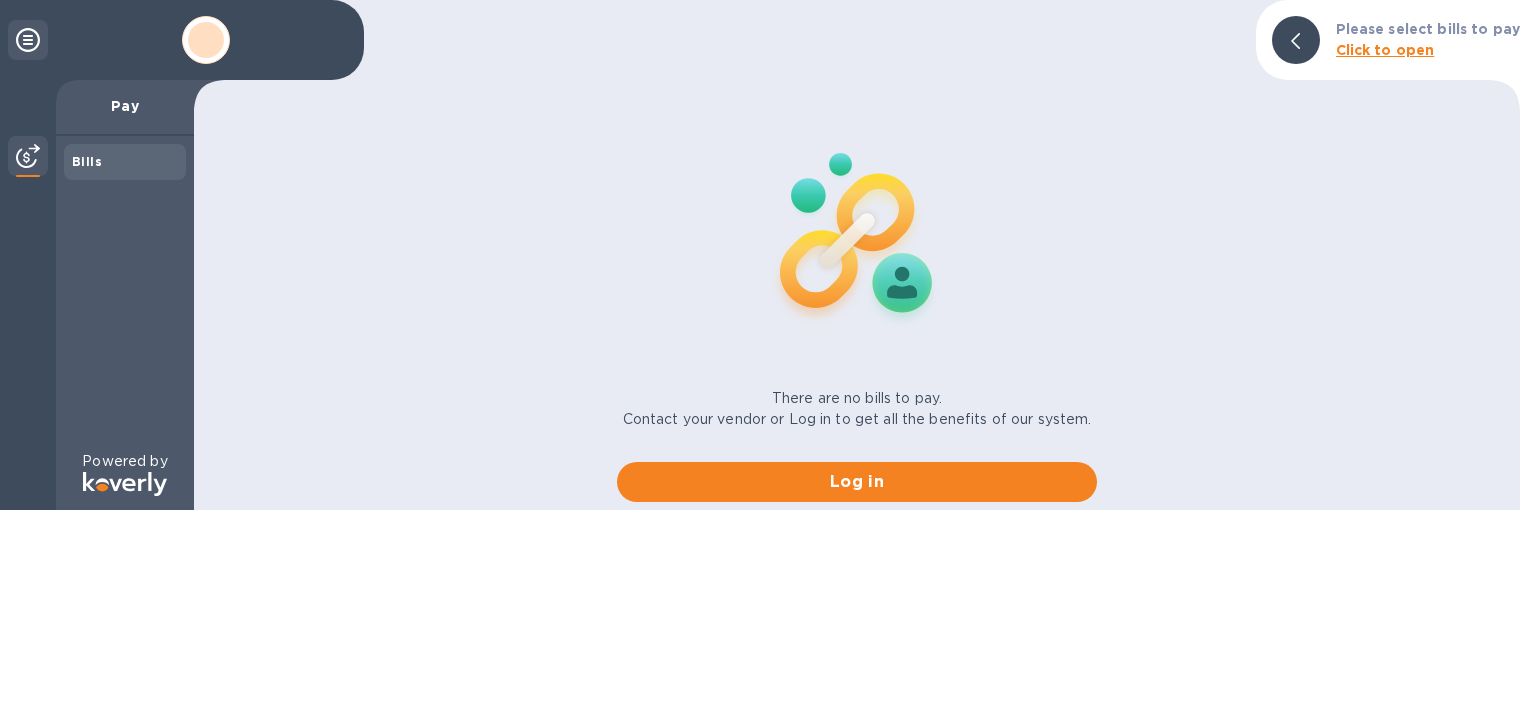 scroll, scrollTop: 0, scrollLeft: 0, axis: both 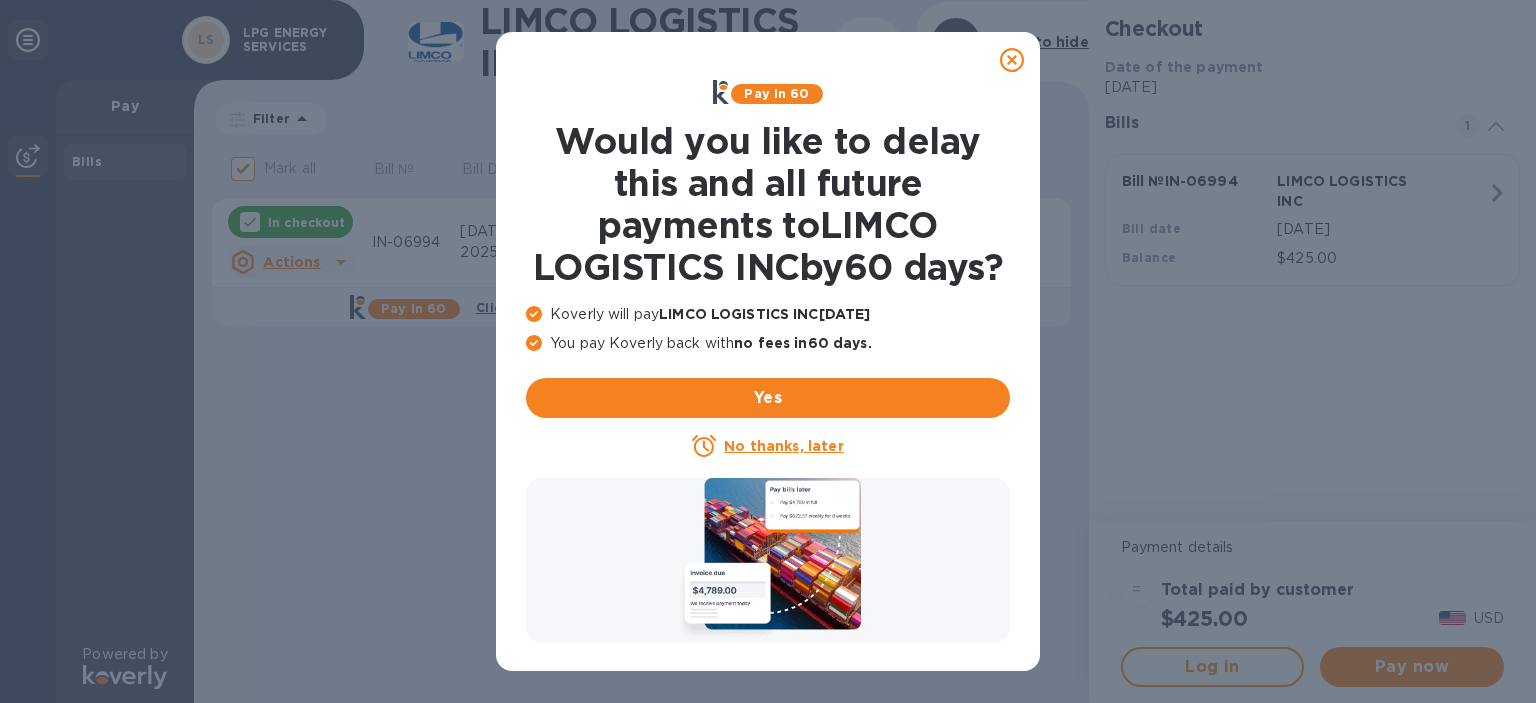 click 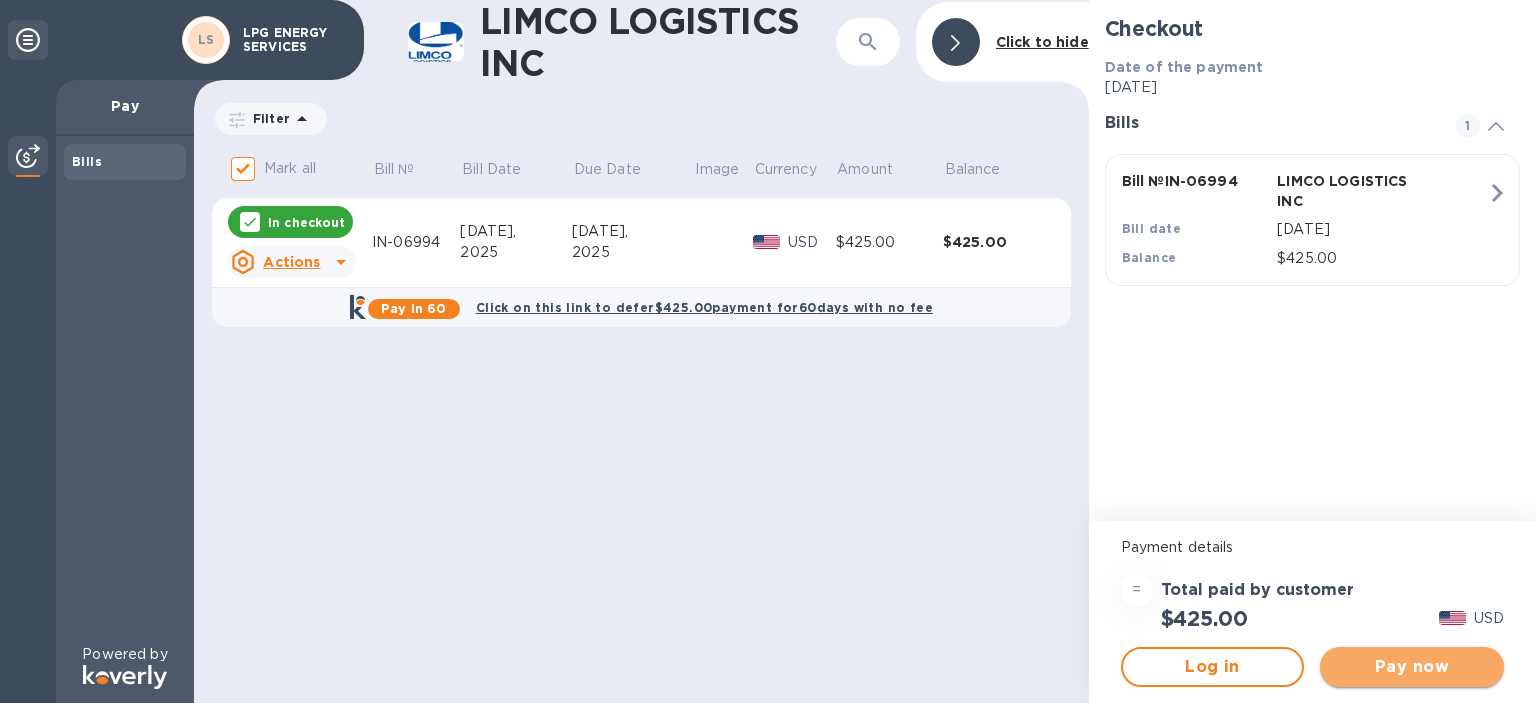click on "Pay now" at bounding box center [1412, 667] 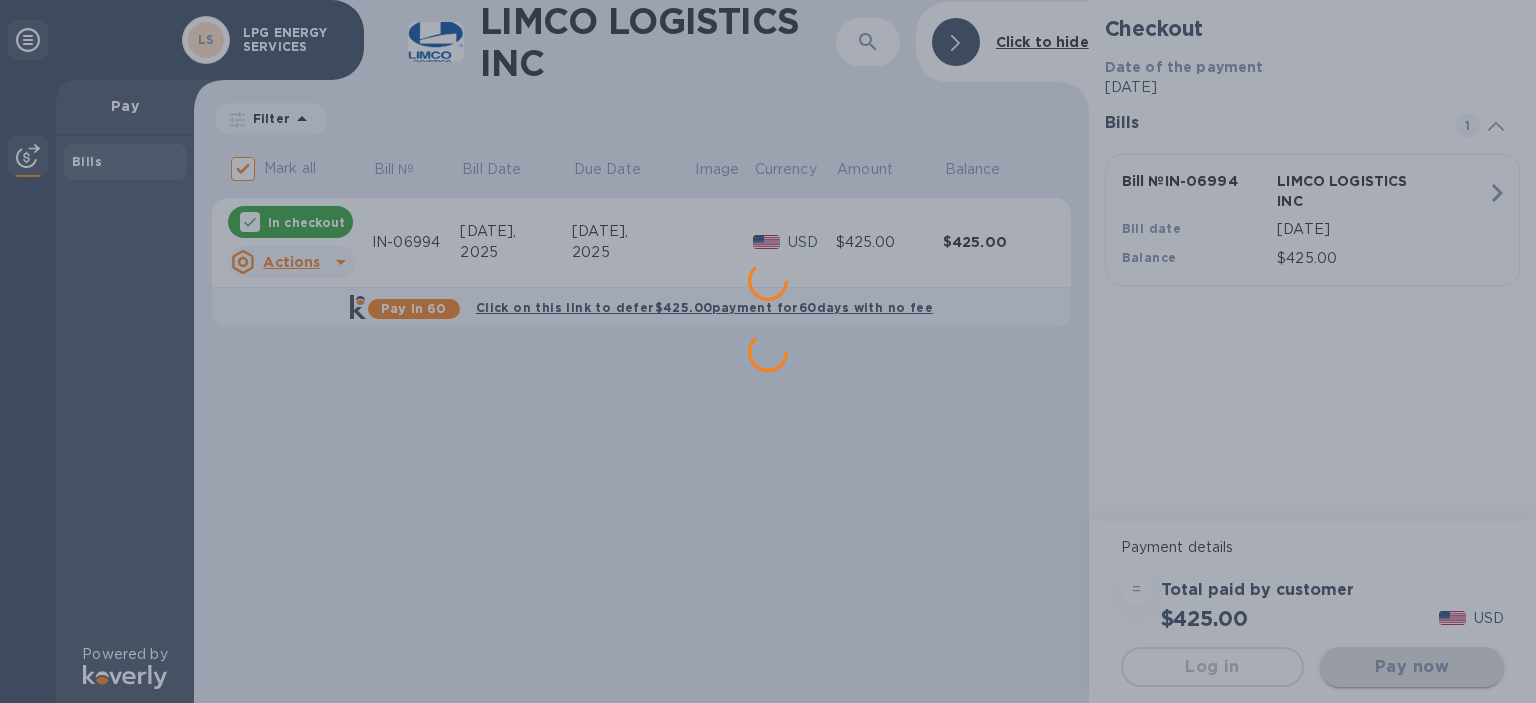 scroll, scrollTop: 0, scrollLeft: 0, axis: both 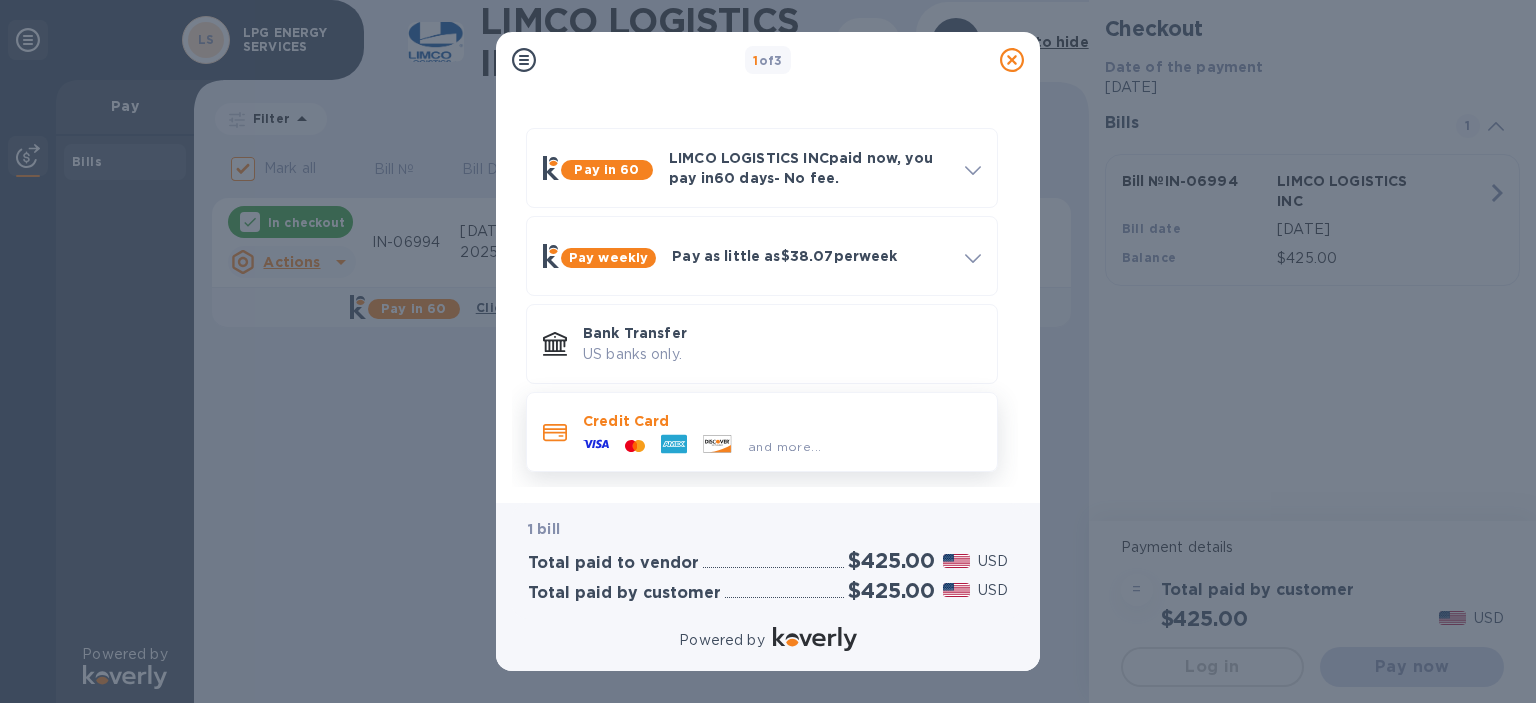 click on "Credit Card" at bounding box center (782, 421) 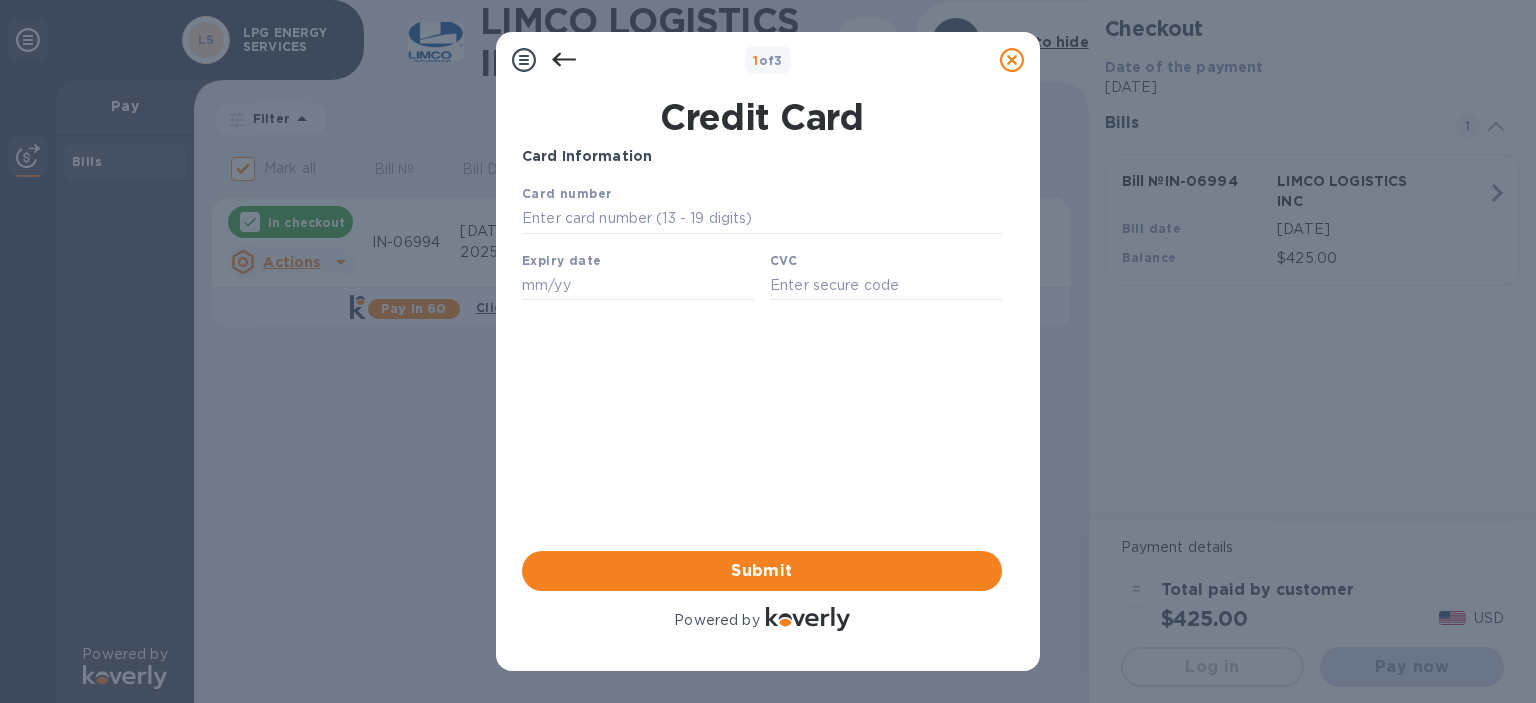 scroll, scrollTop: 0, scrollLeft: 0, axis: both 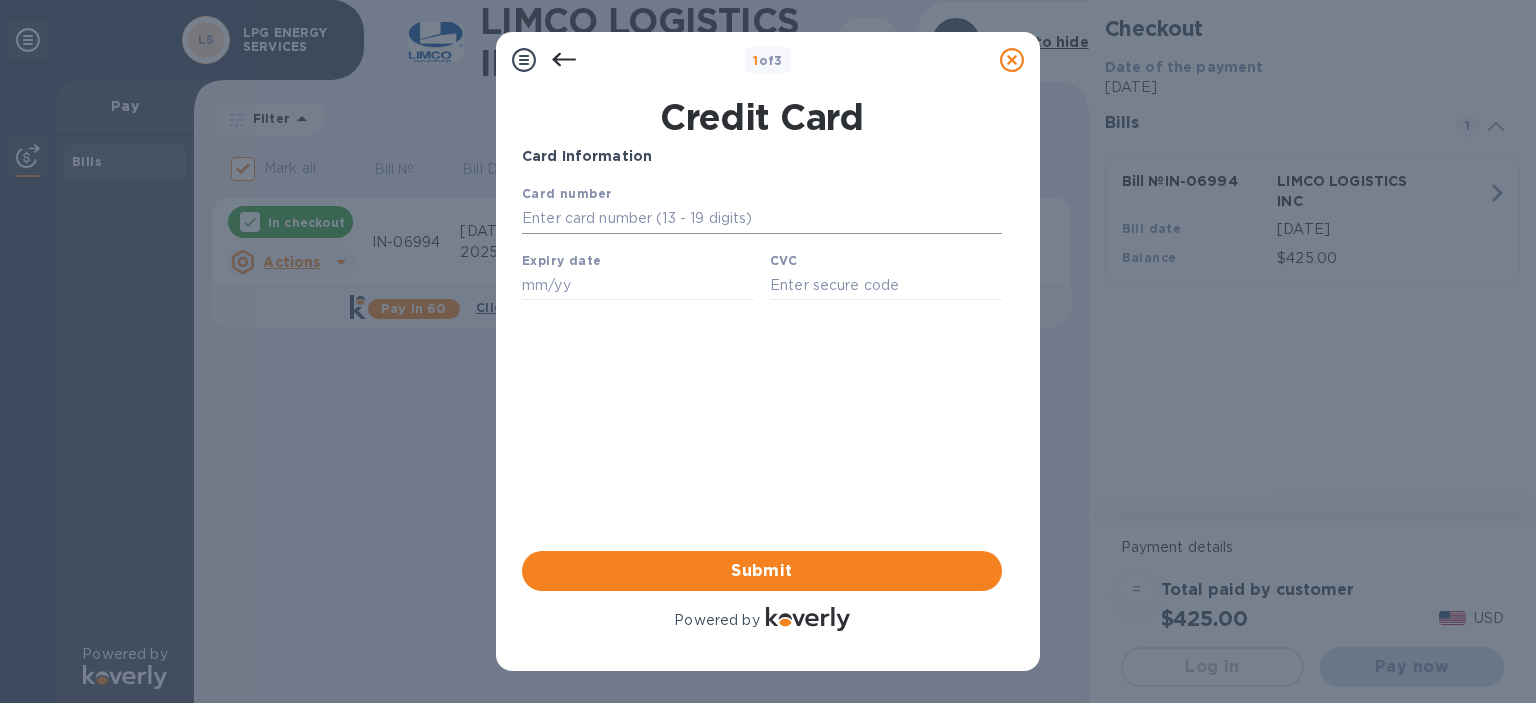 click at bounding box center [762, 219] 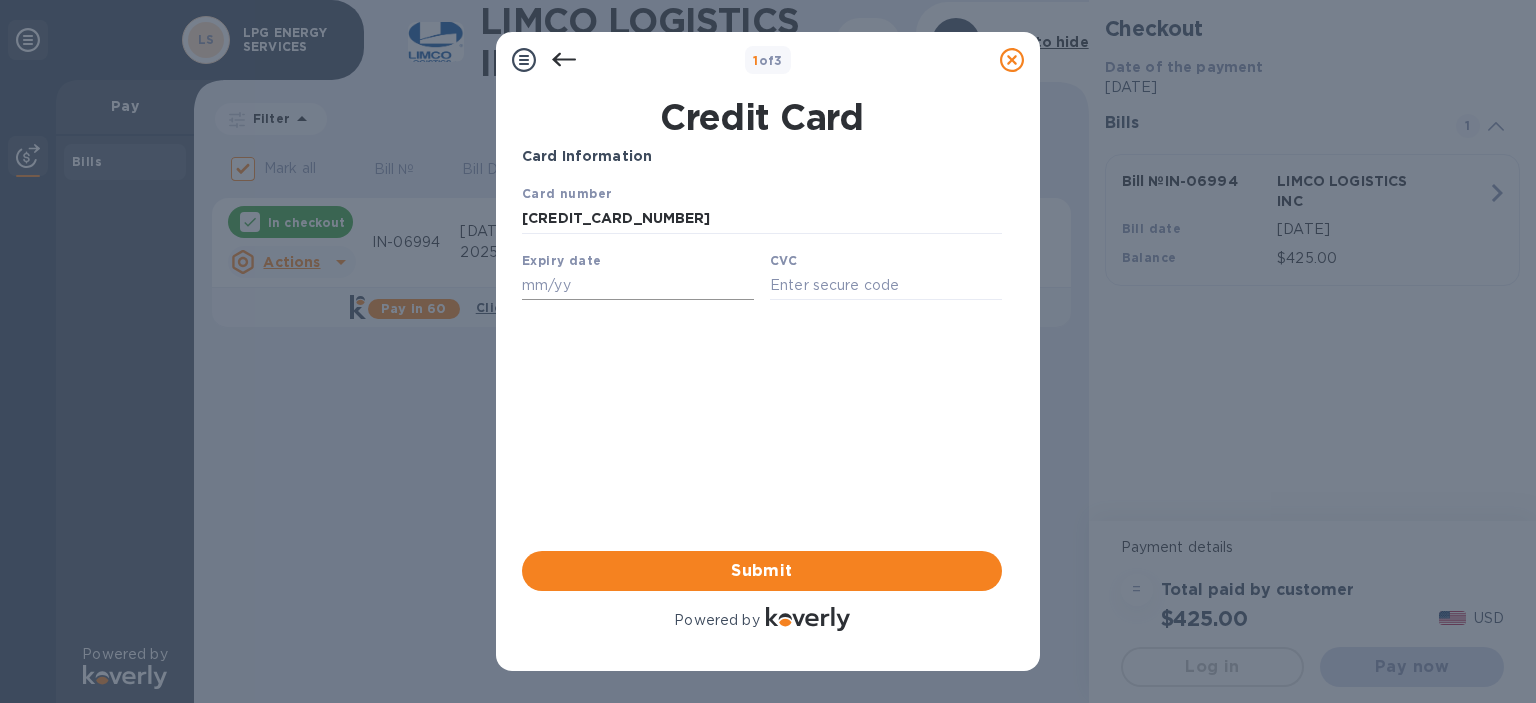 type on "5532 4420 0002 1311" 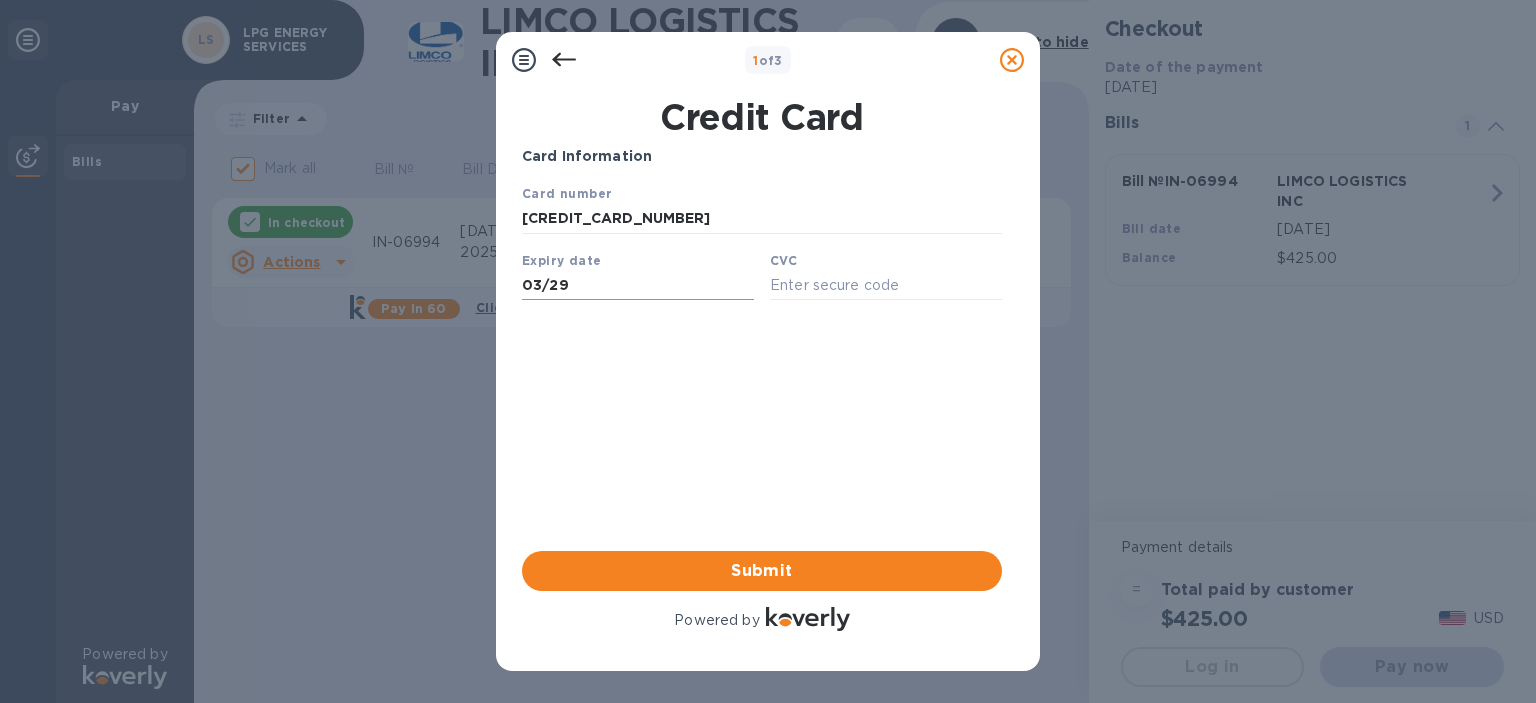 type on "03/29" 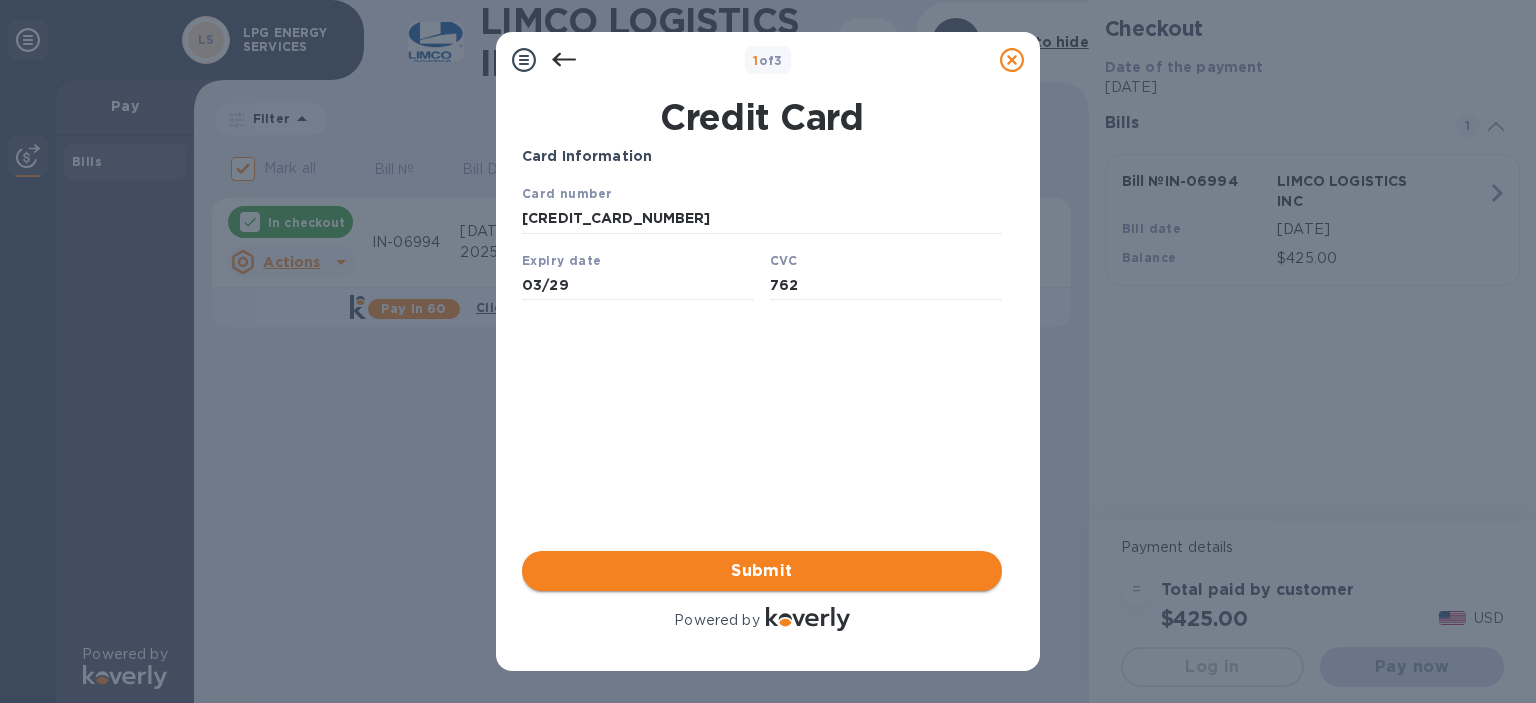 type on "762" 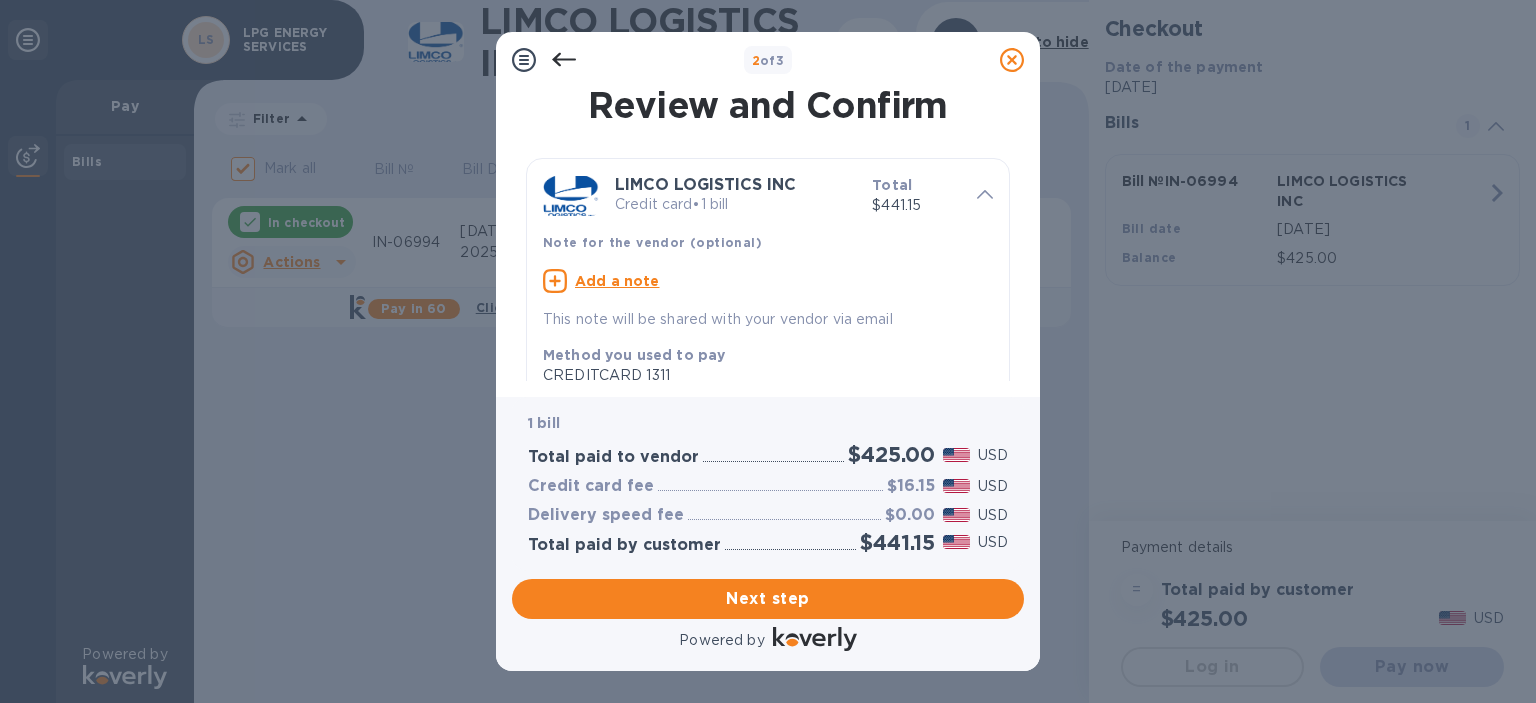 click on "Add a note" at bounding box center (617, 281) 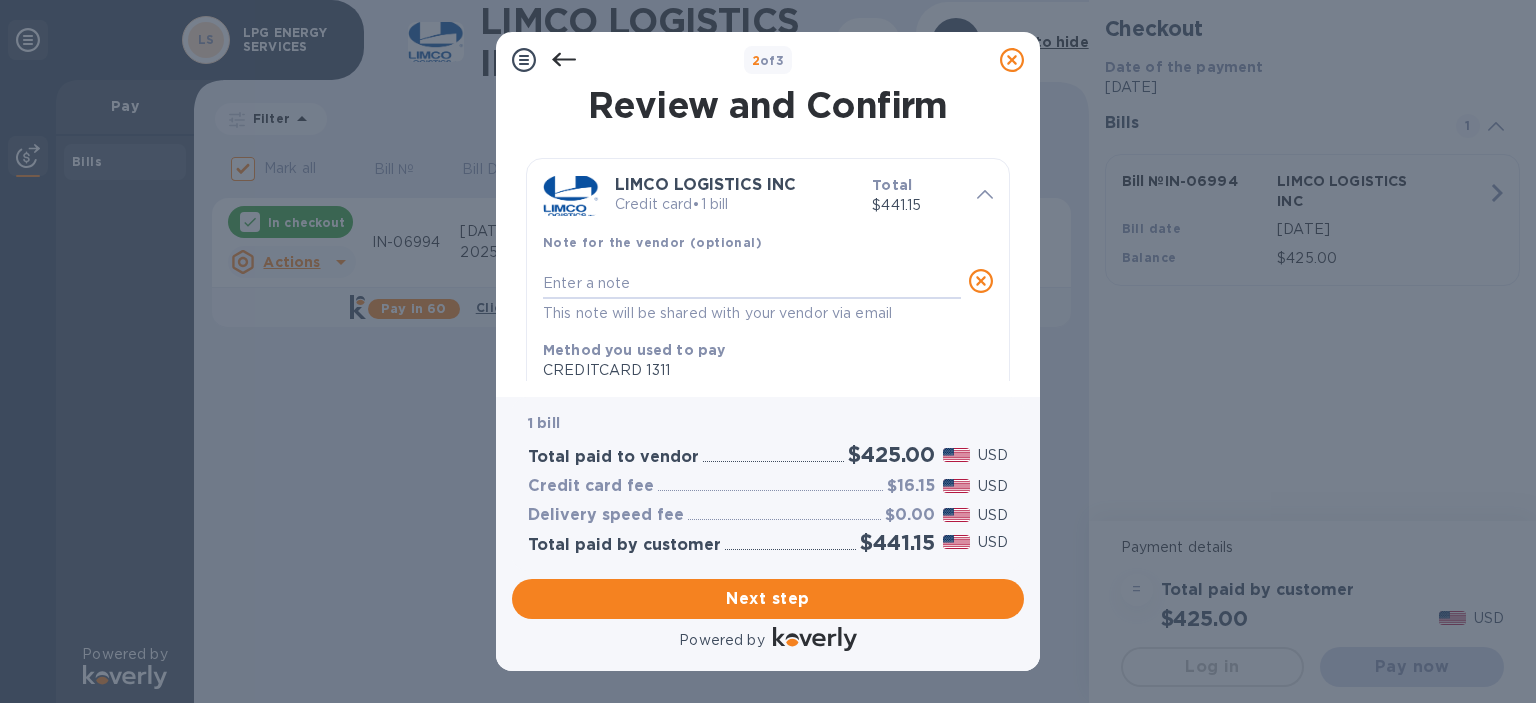 click at bounding box center (752, 283) 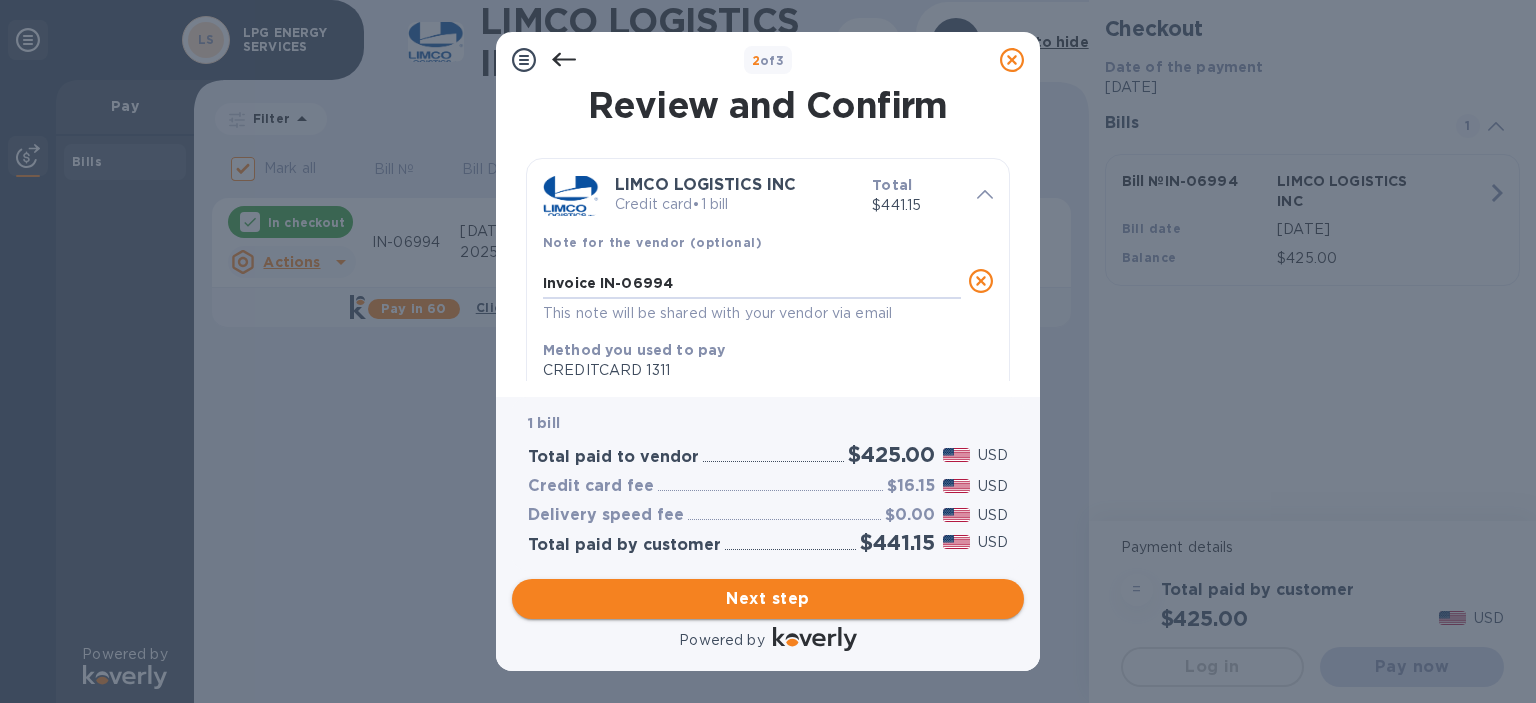 type on "Invoice IN-06994" 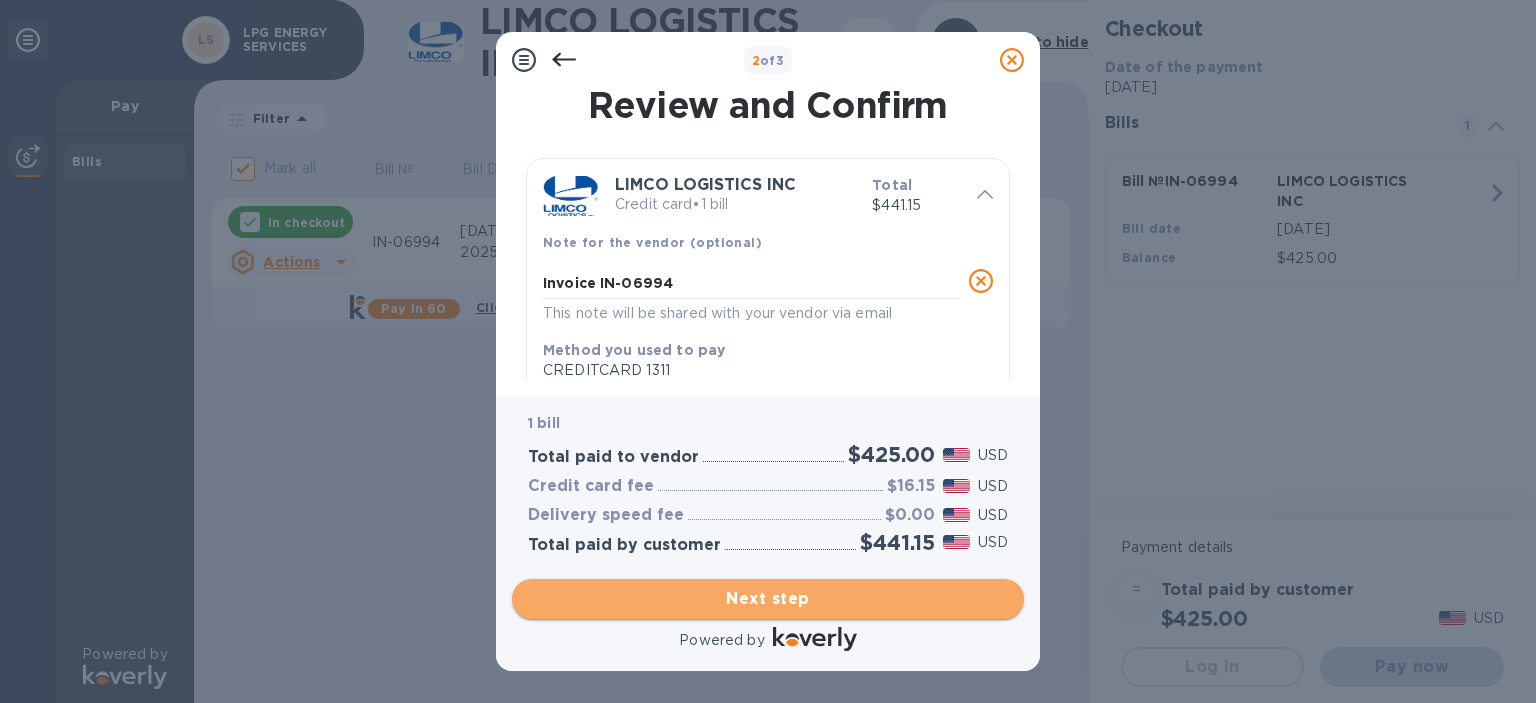 click on "Next step" at bounding box center (768, 599) 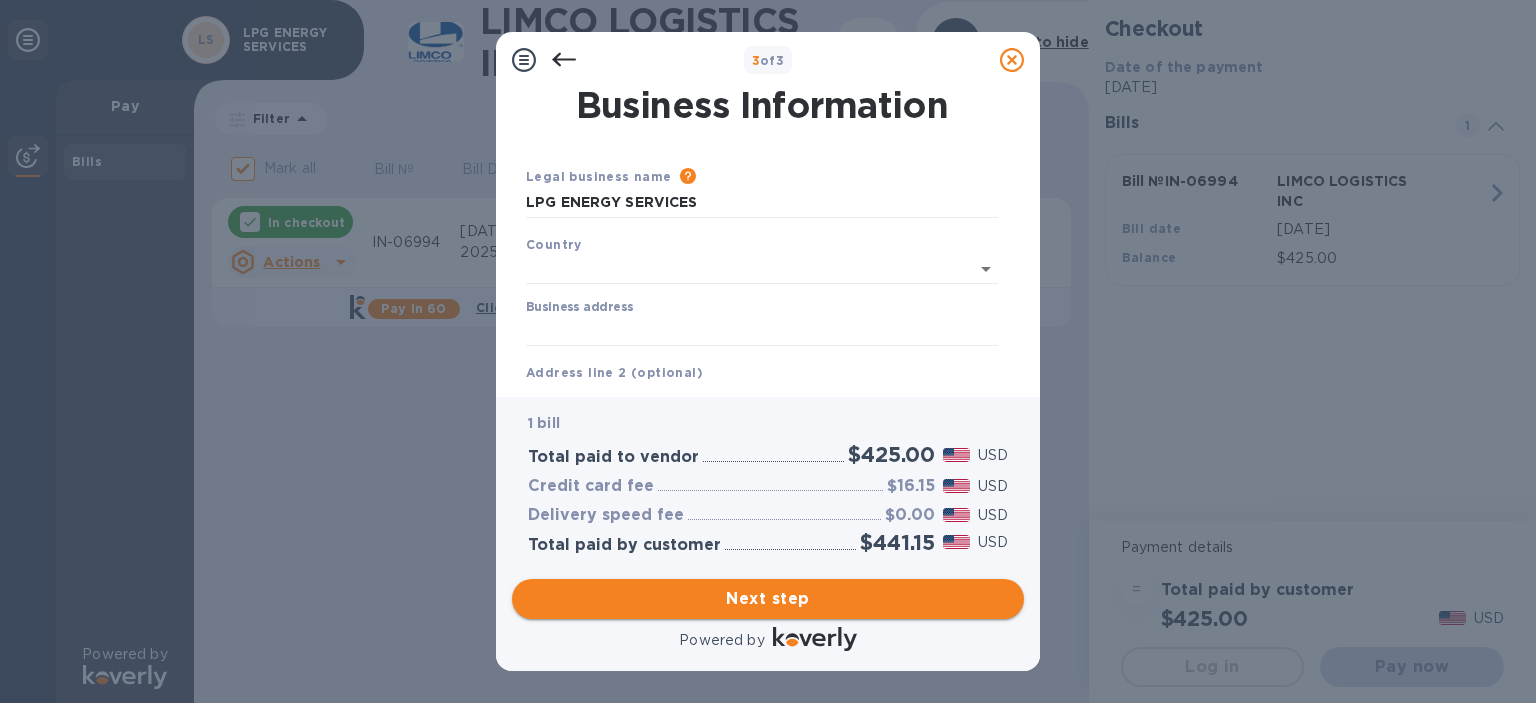 type on "United States" 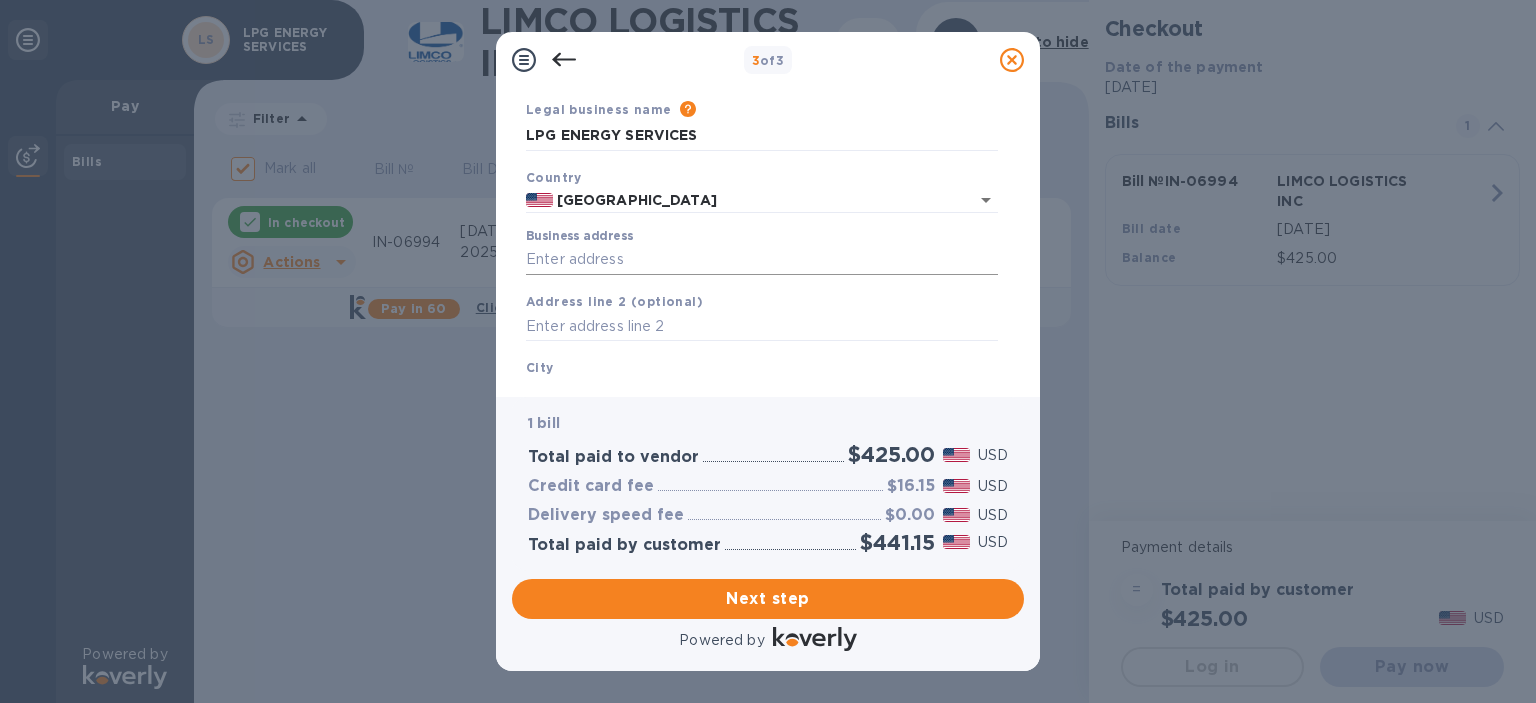 scroll, scrollTop: 100, scrollLeft: 0, axis: vertical 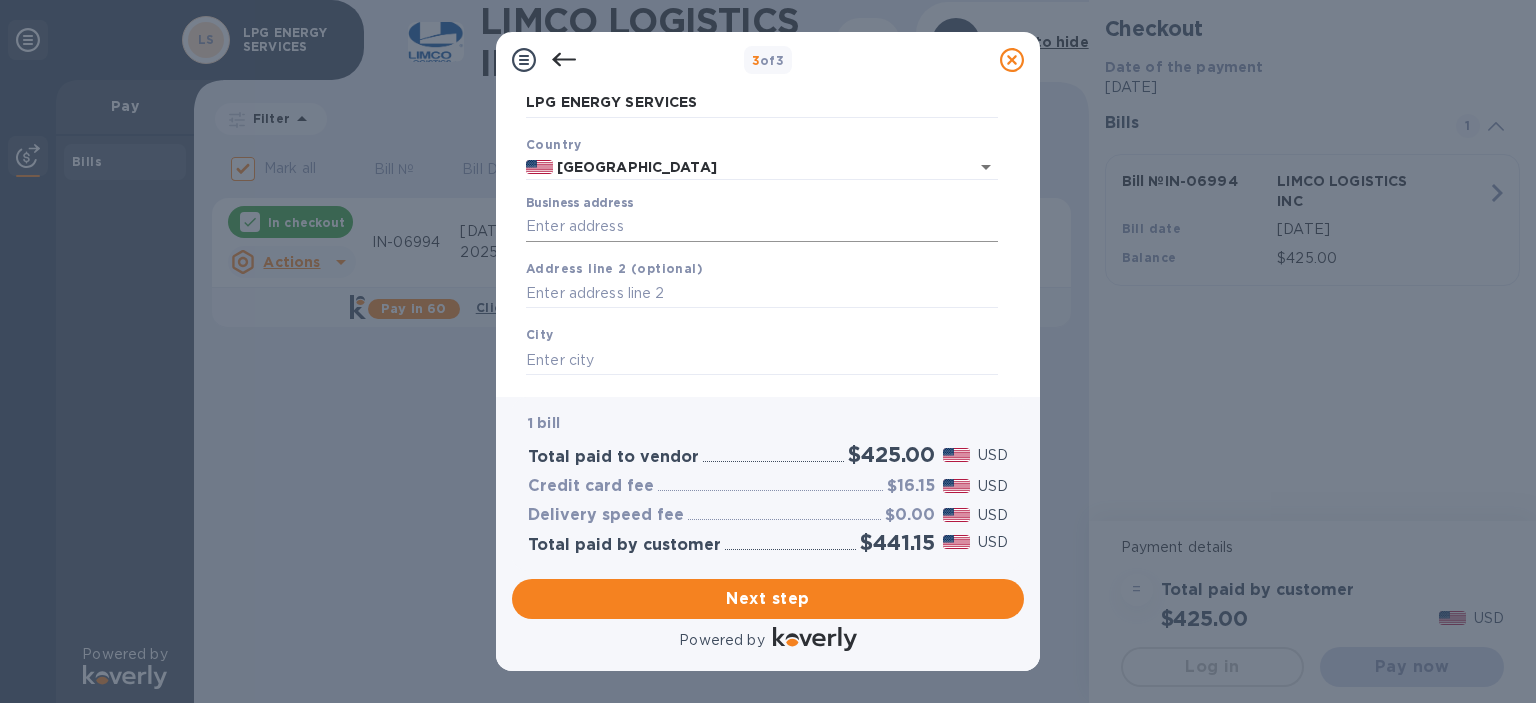 click on "Business address" at bounding box center [762, 227] 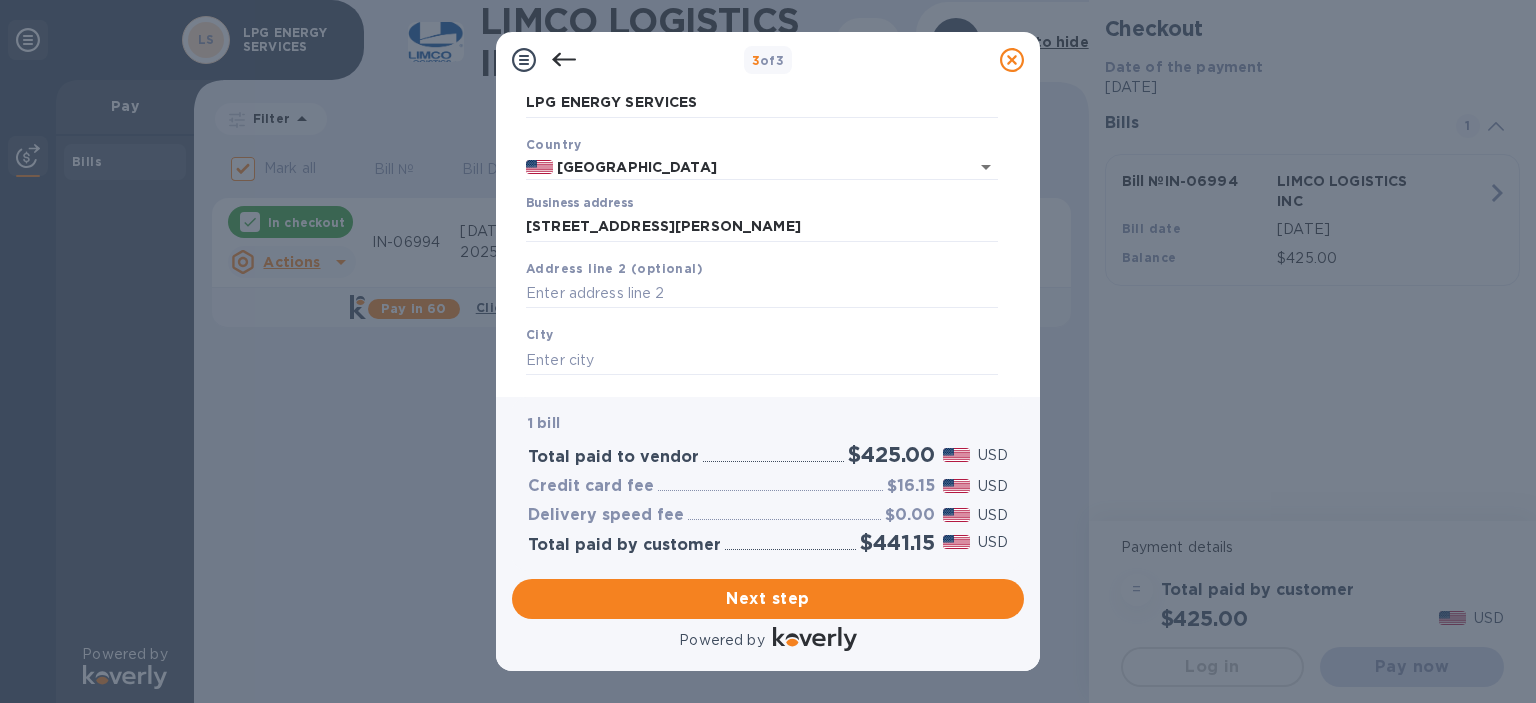 type on "971 North Jefferson Street" 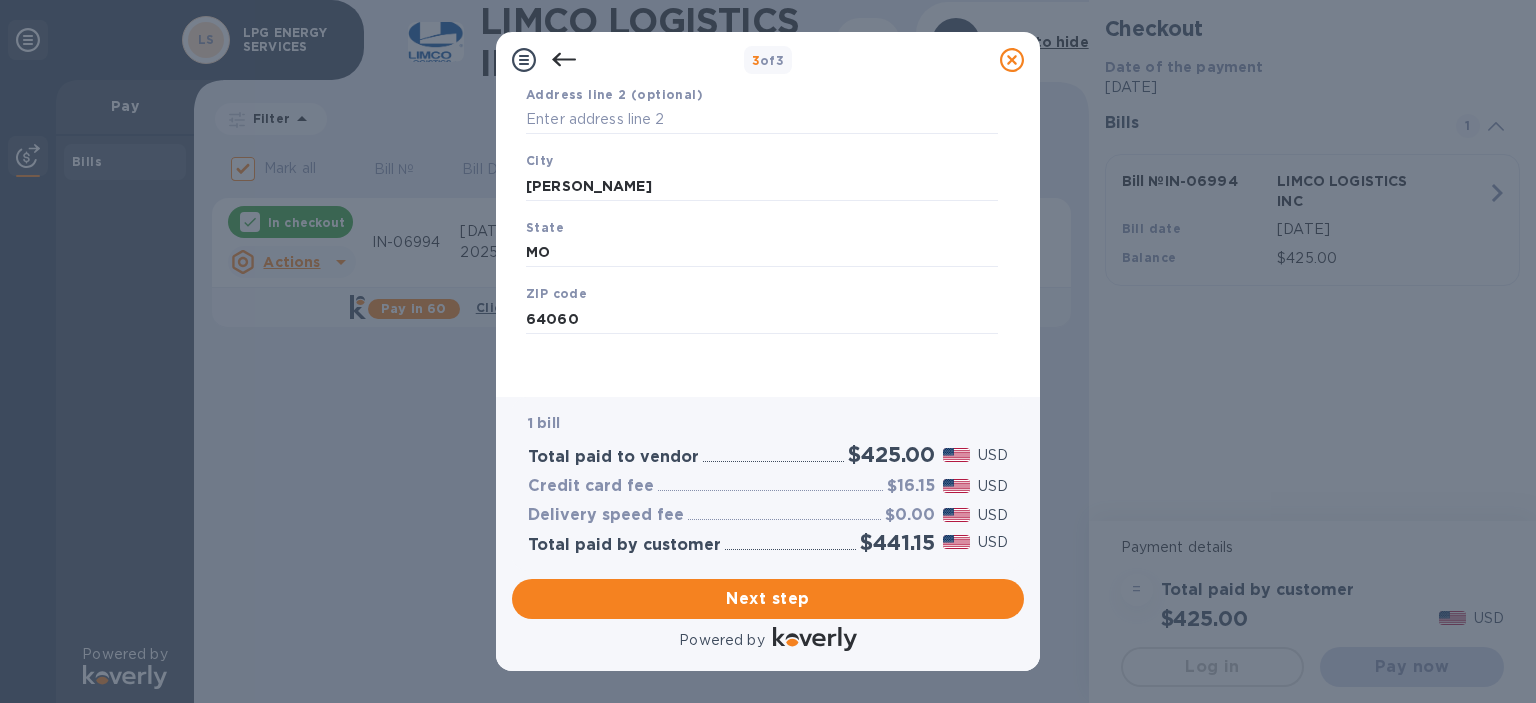 scroll, scrollTop: 277, scrollLeft: 0, axis: vertical 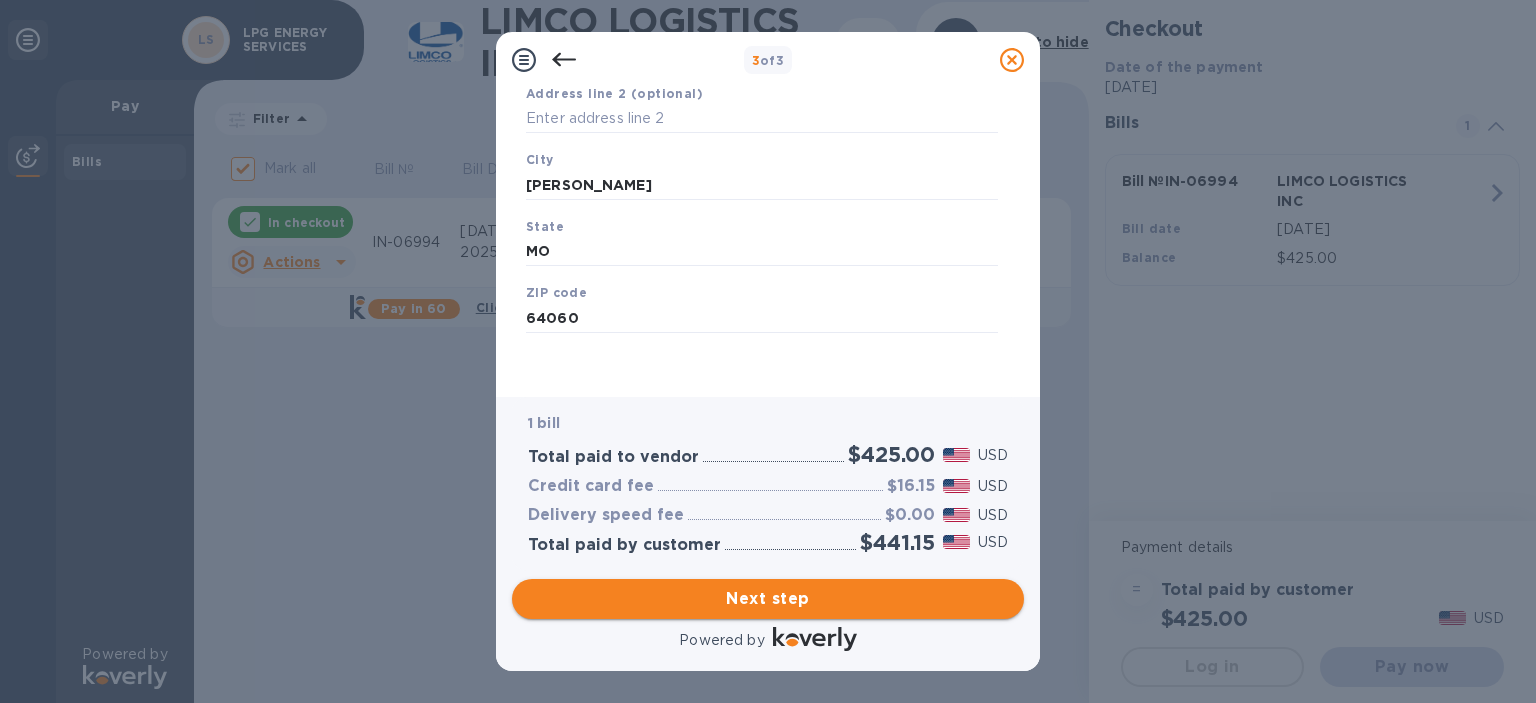 click on "Next step" at bounding box center (768, 599) 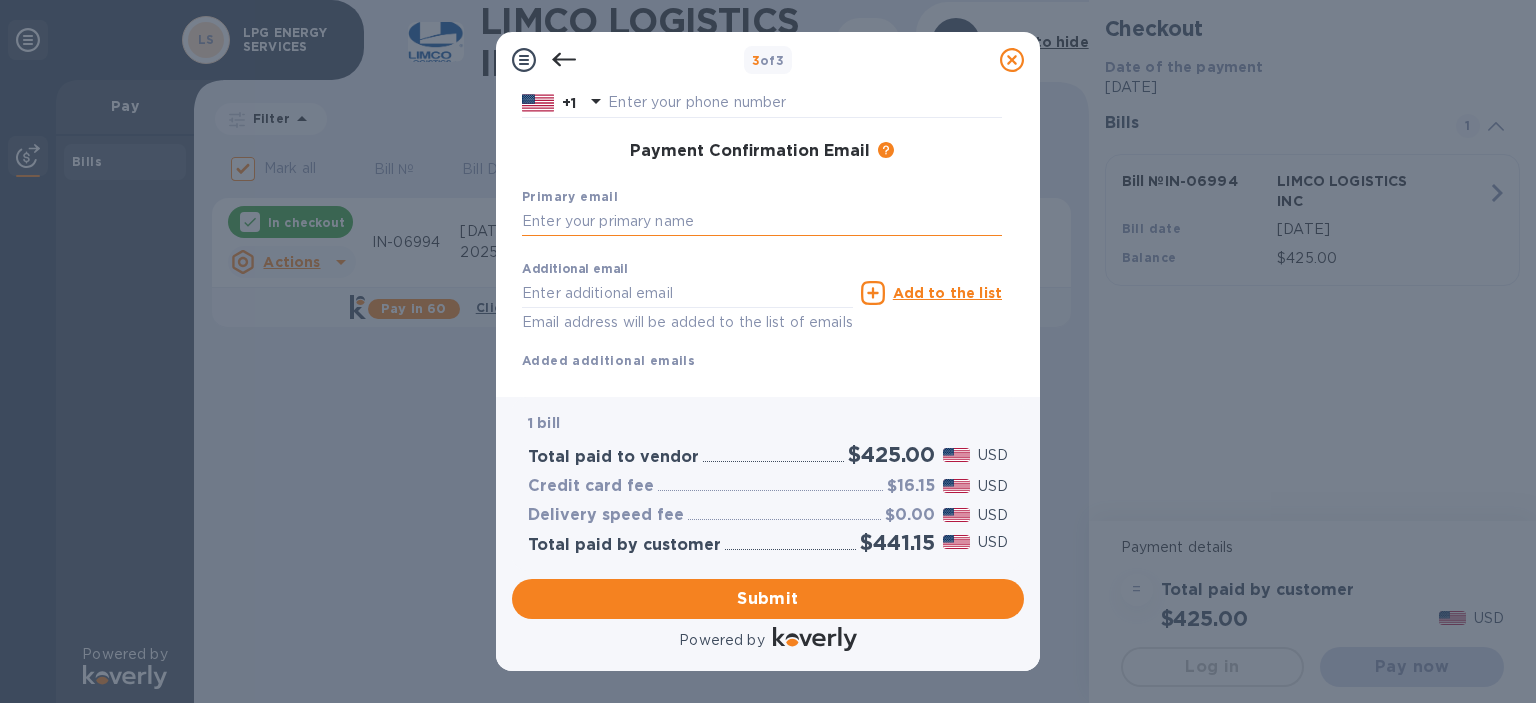 click at bounding box center [762, 222] 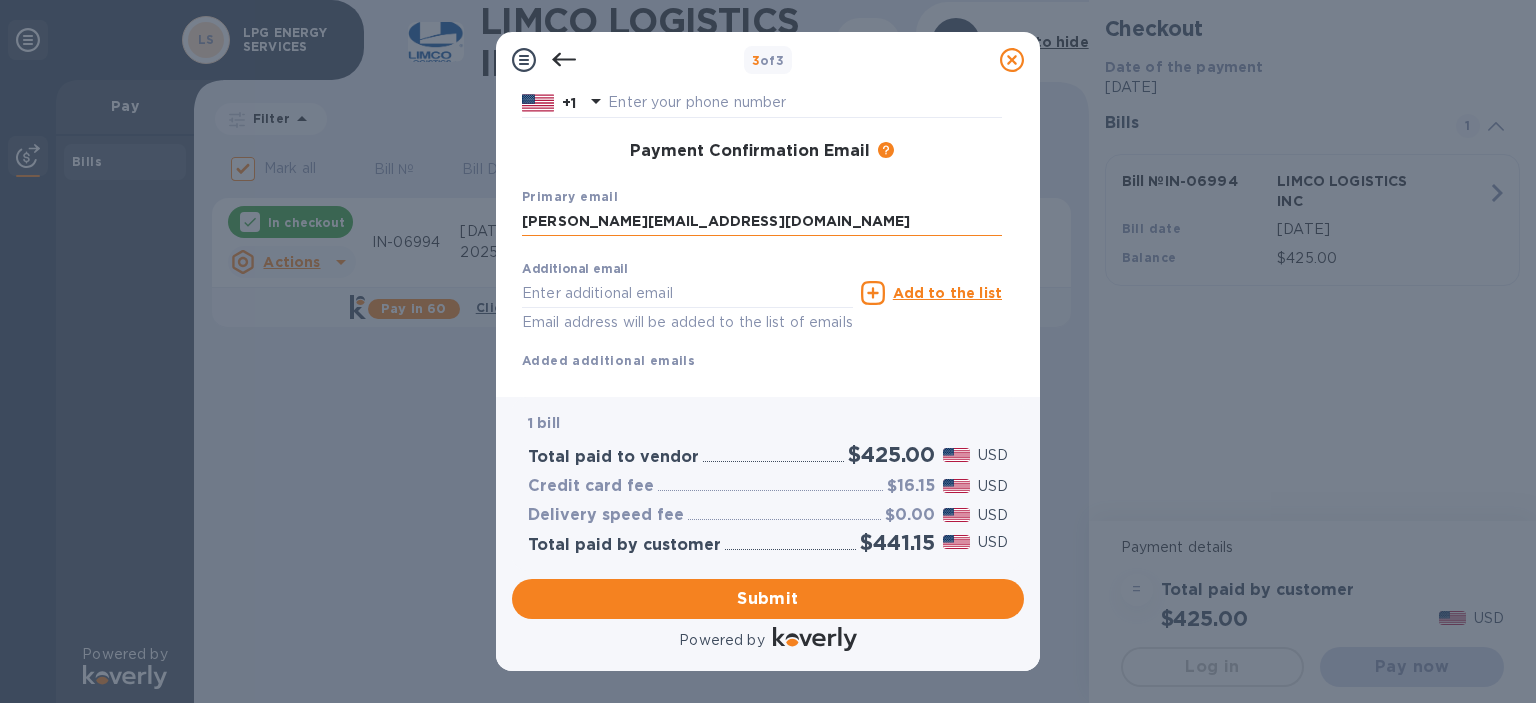 type on "lisa@lpgventures.com" 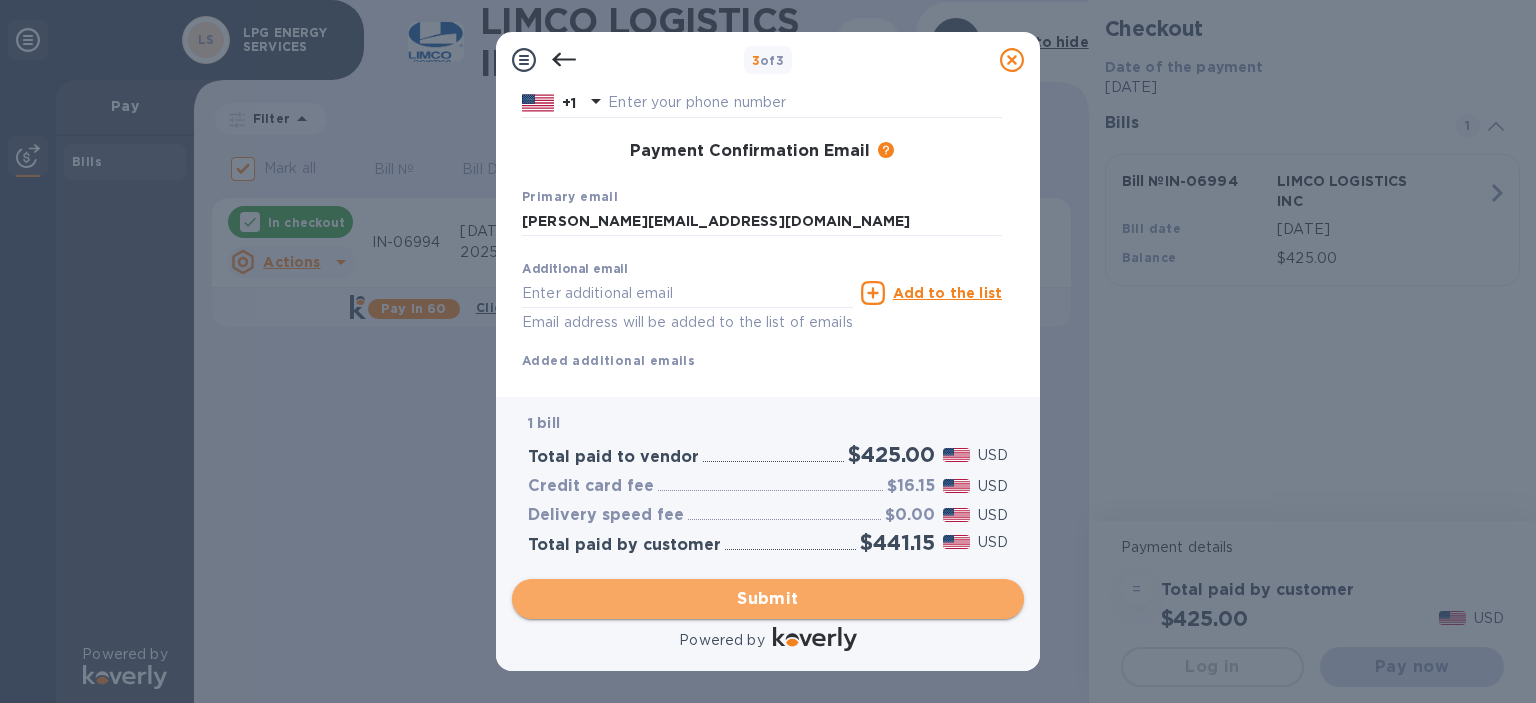 click on "Submit" at bounding box center (768, 599) 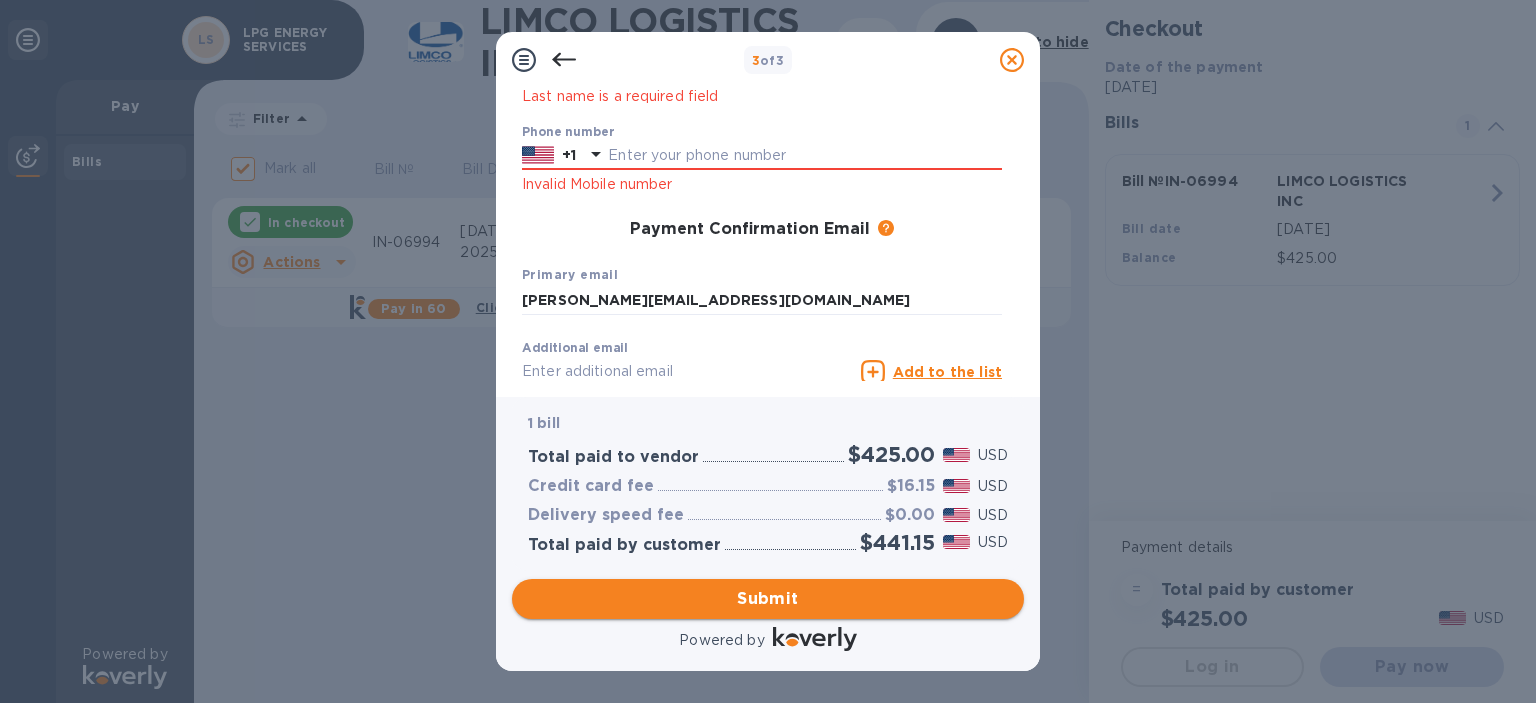 scroll, scrollTop: 329, scrollLeft: 0, axis: vertical 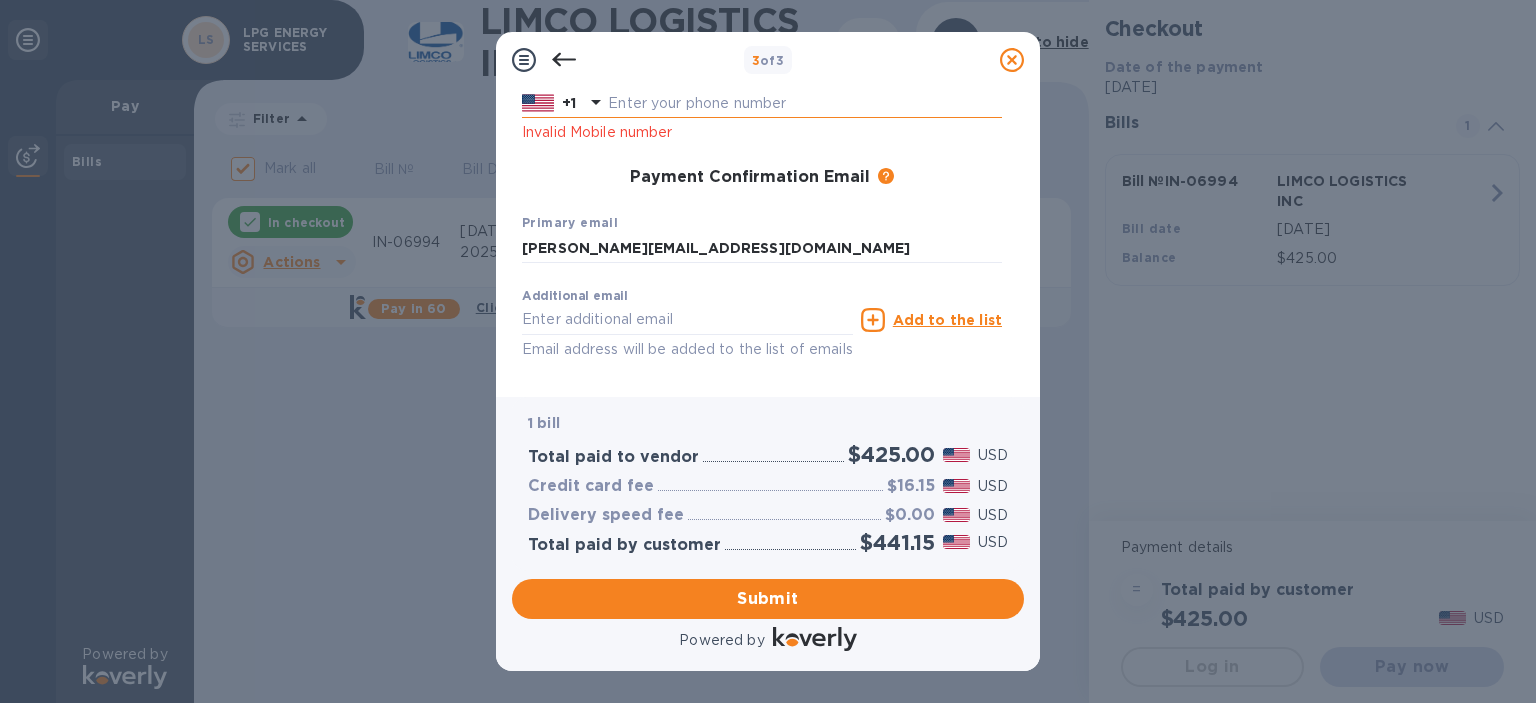 click at bounding box center (805, 104) 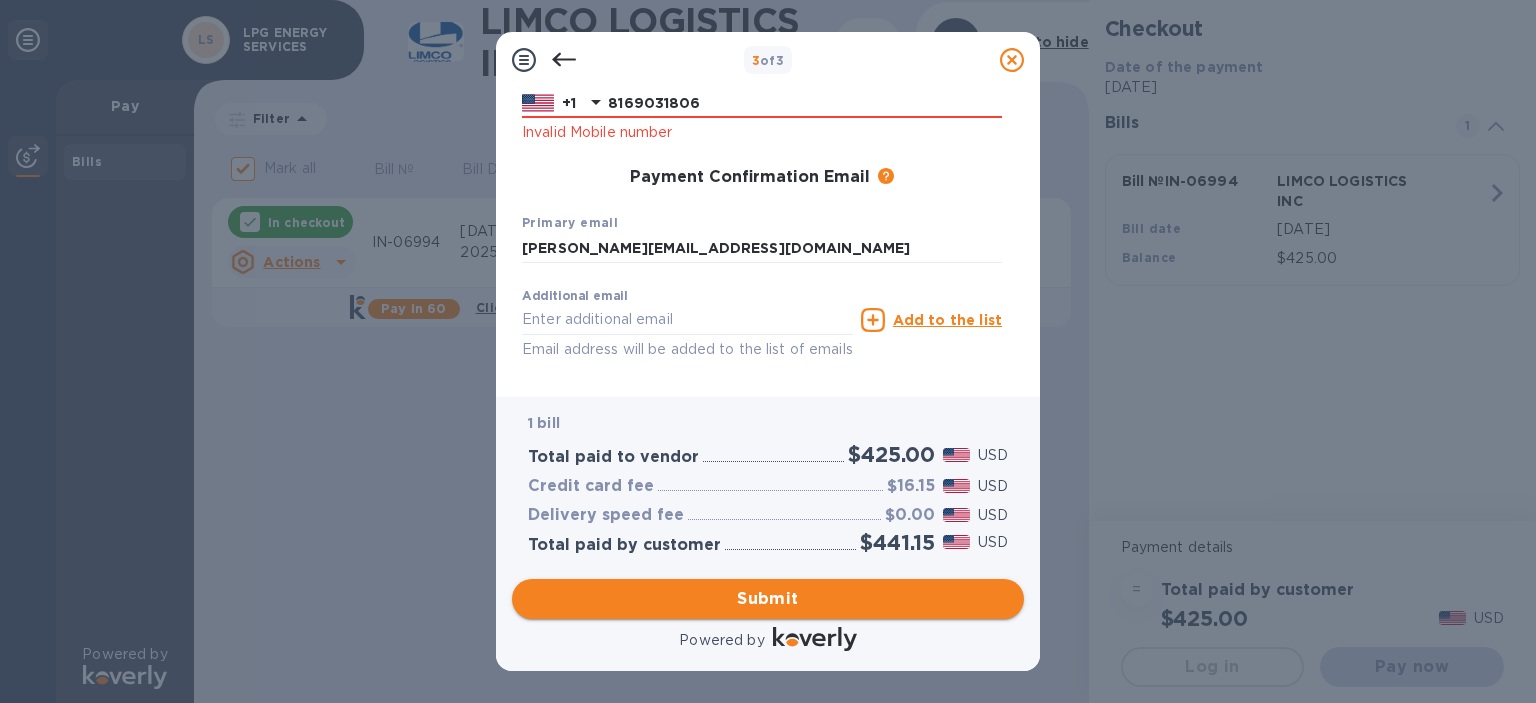 type on "8169031806" 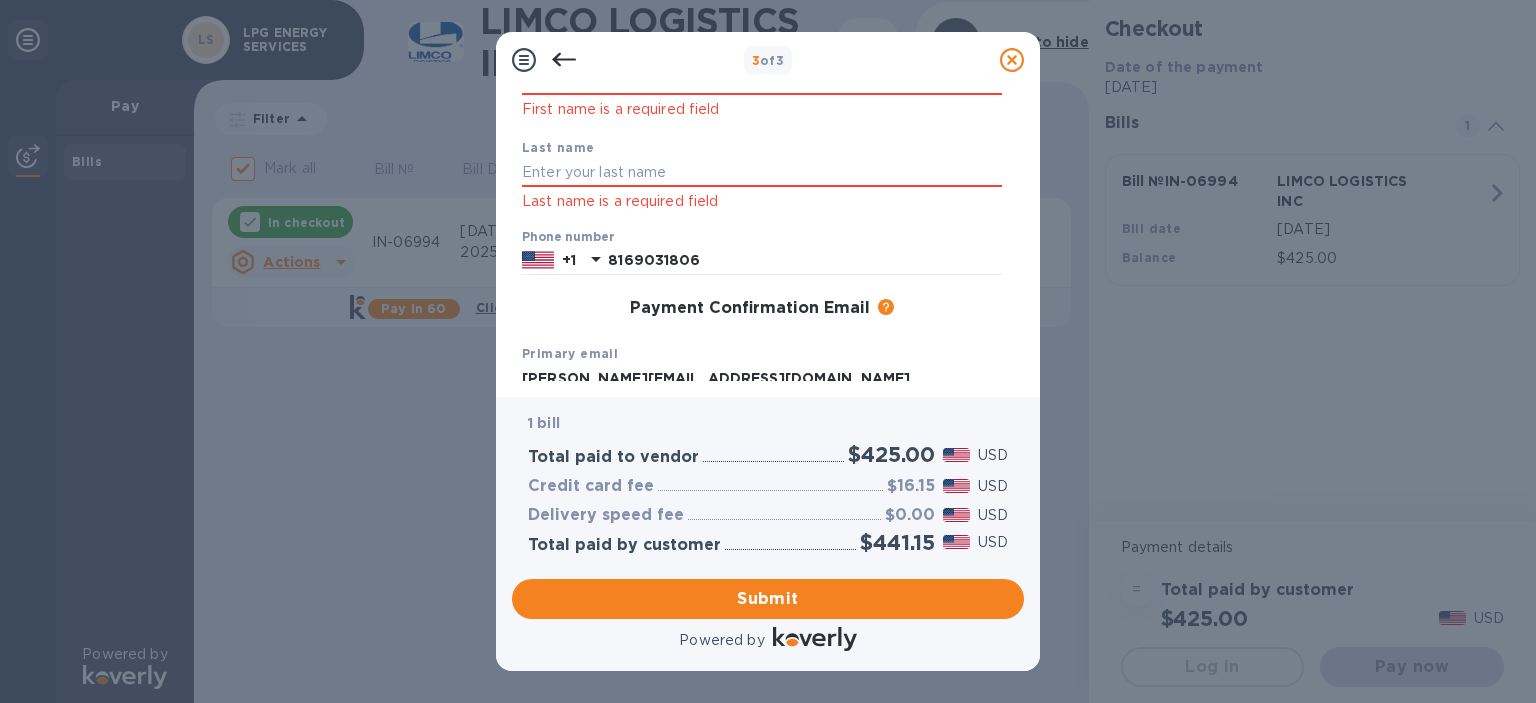 scroll, scrollTop: 0, scrollLeft: 0, axis: both 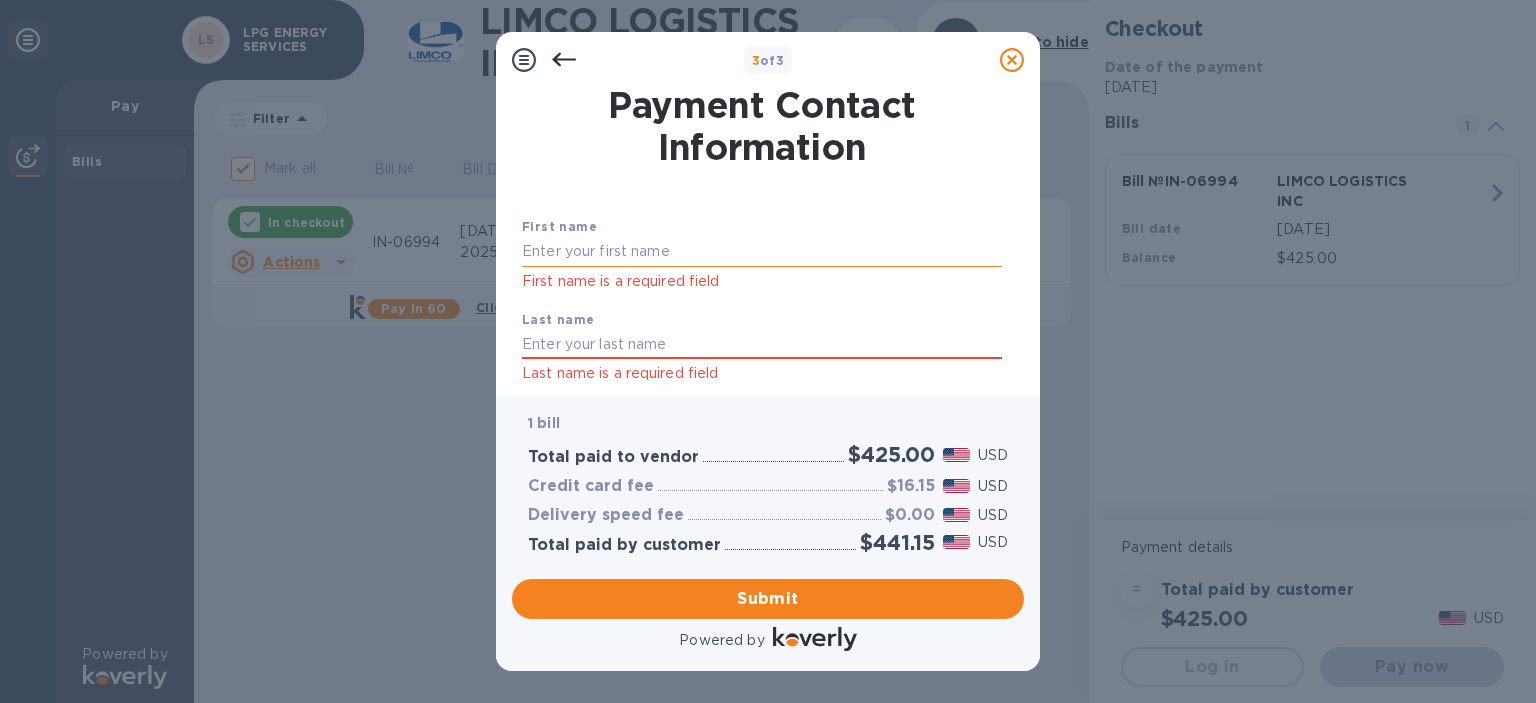 click at bounding box center [762, 252] 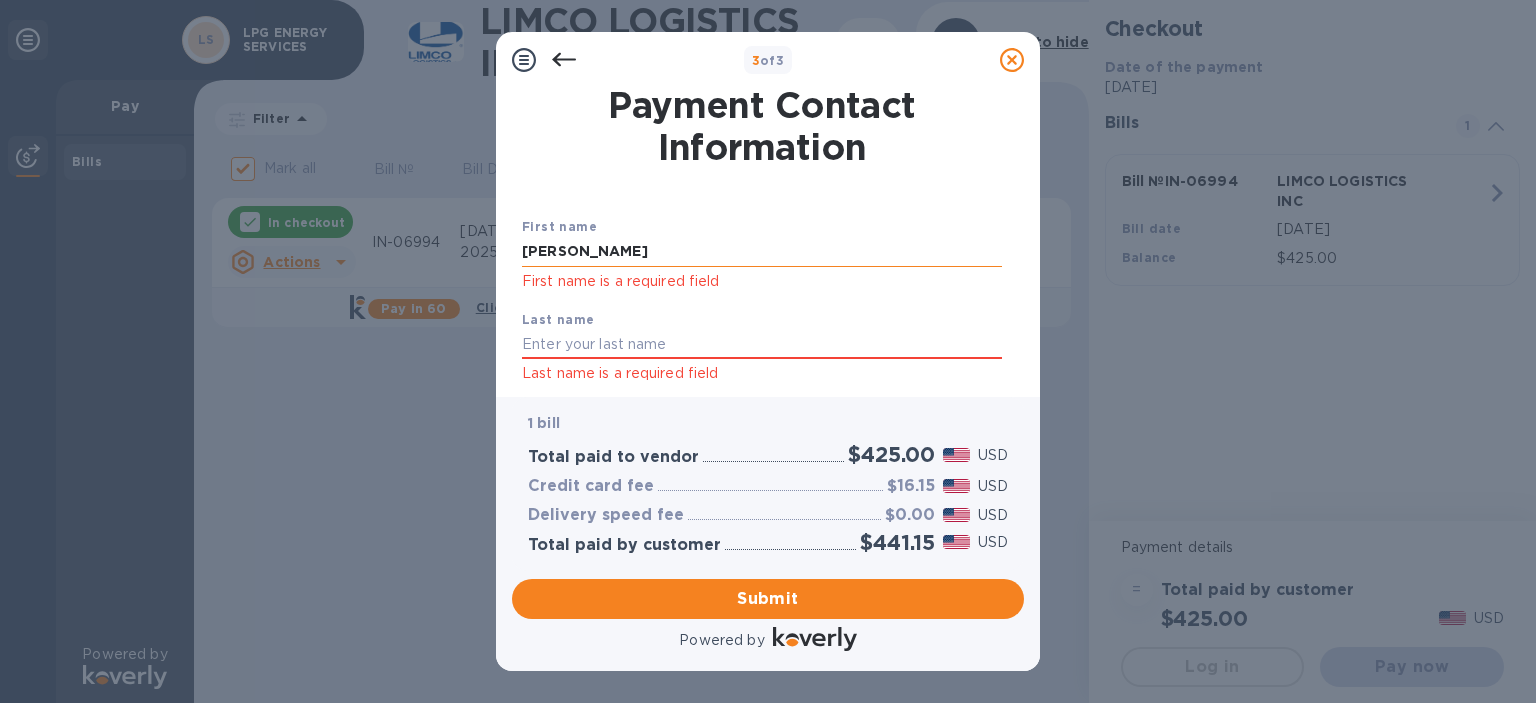 type on "Lisa" 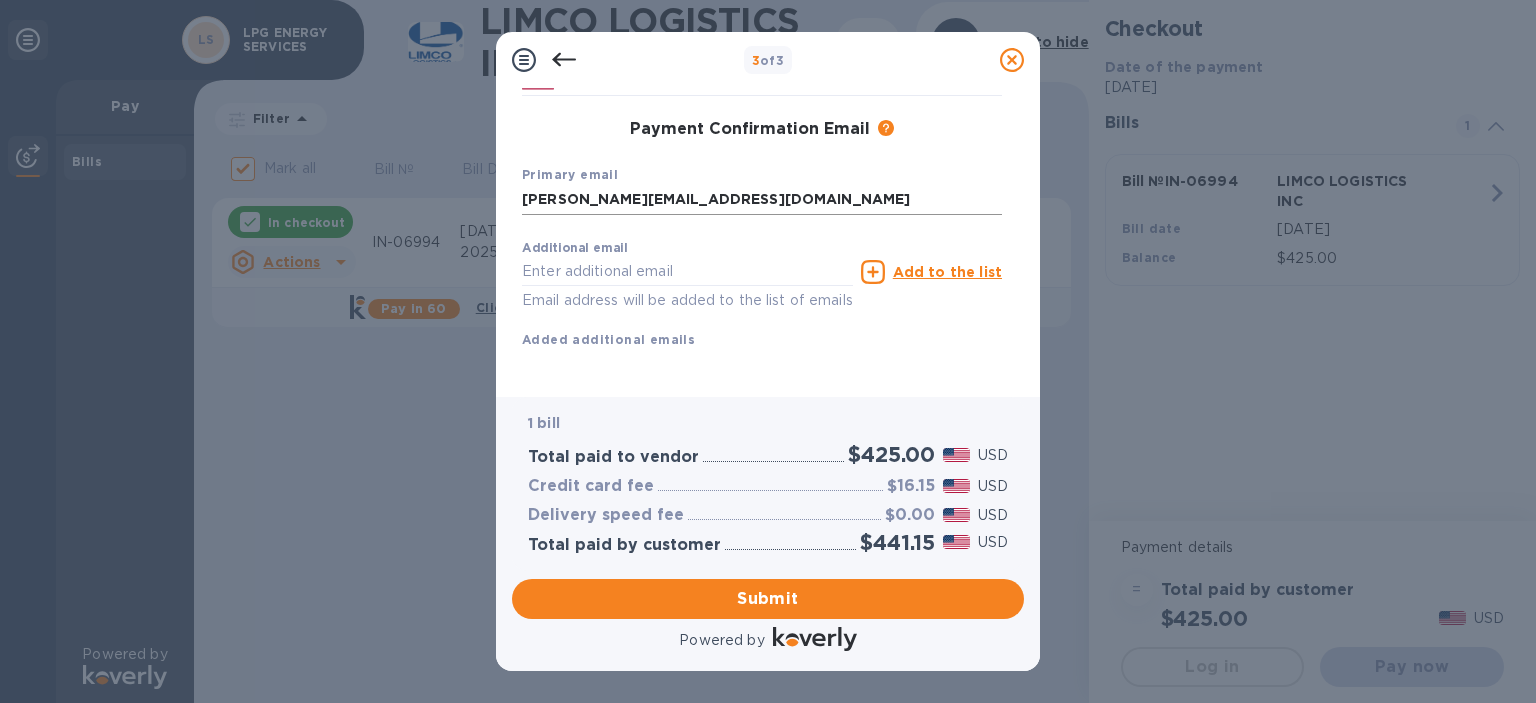 scroll, scrollTop: 176, scrollLeft: 0, axis: vertical 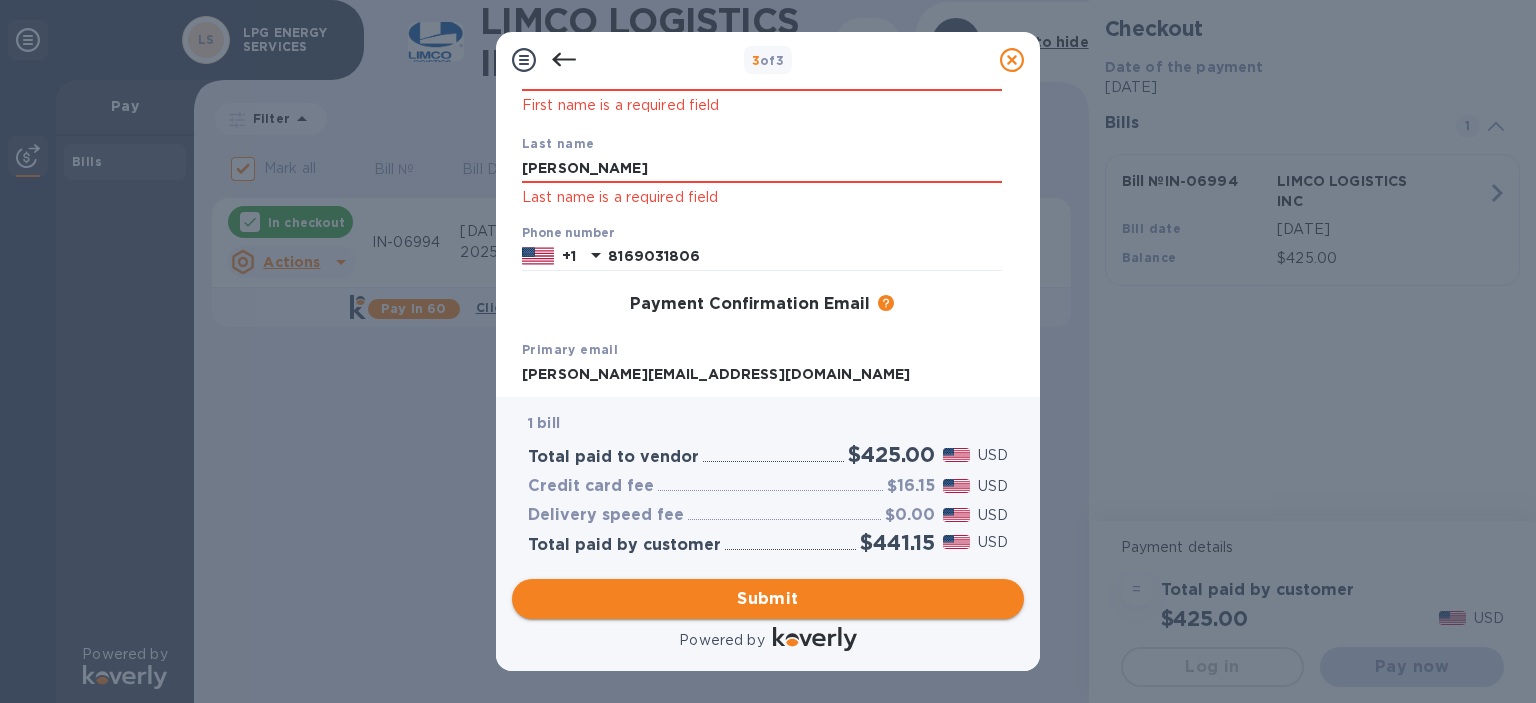 type on "McGinnis" 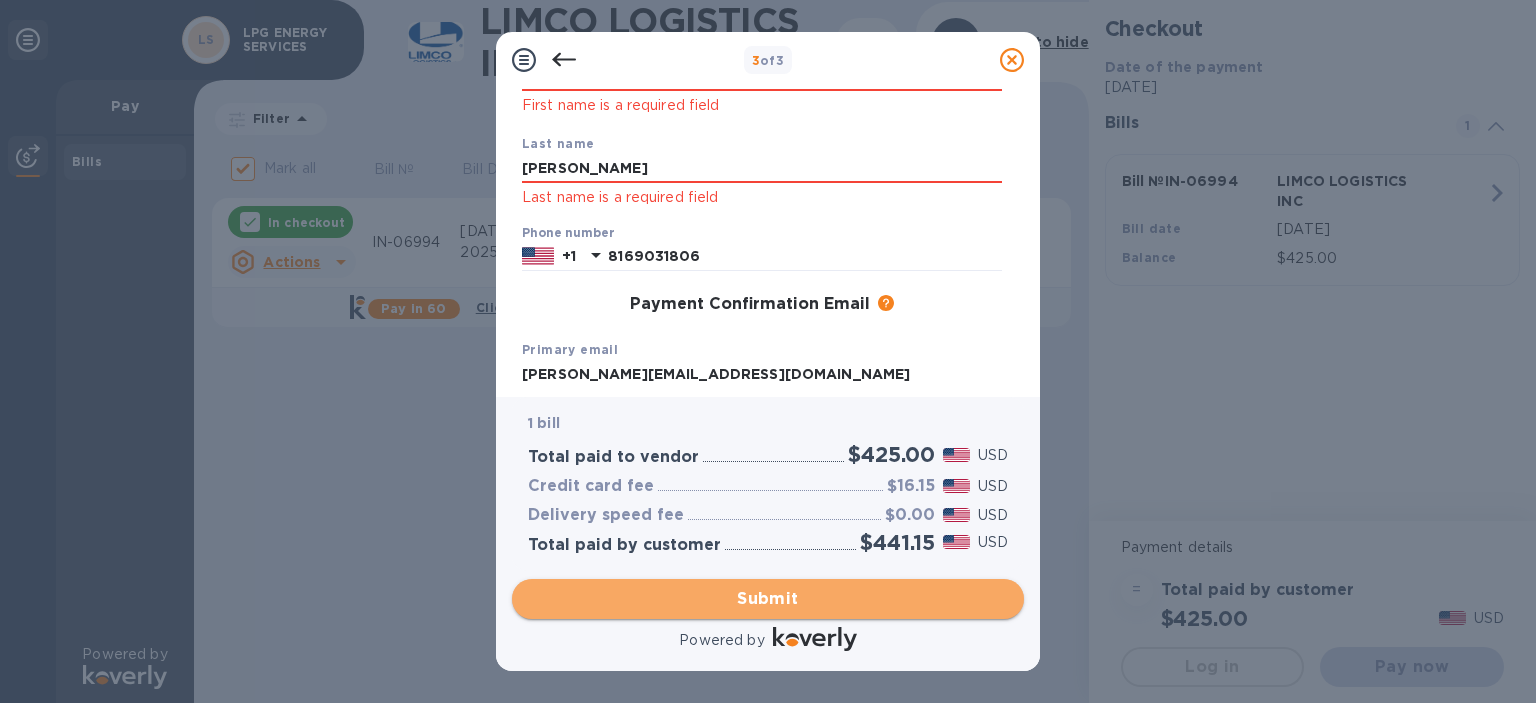 click on "Submit" at bounding box center (768, 599) 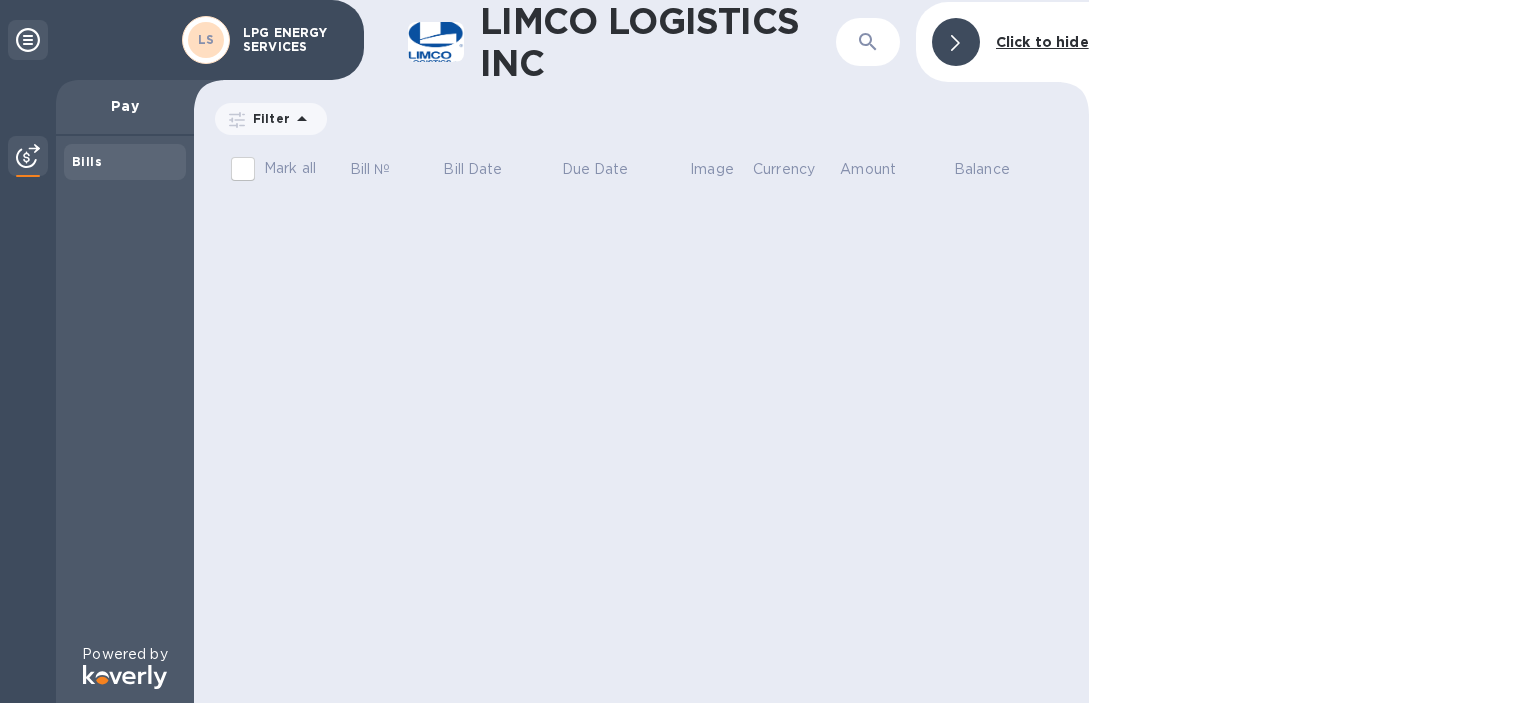 click on "Bills" at bounding box center [125, 162] 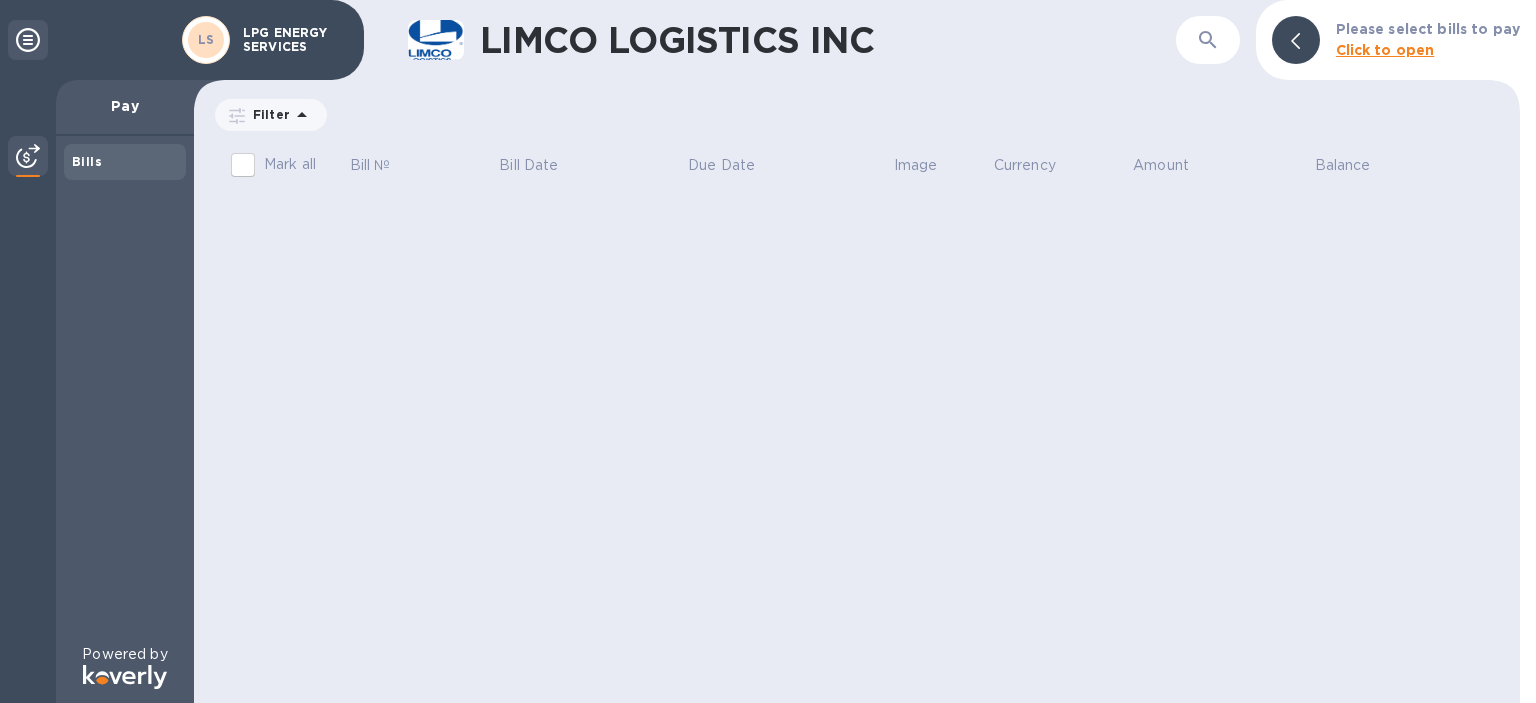 click on "Click to open" at bounding box center (1385, 50) 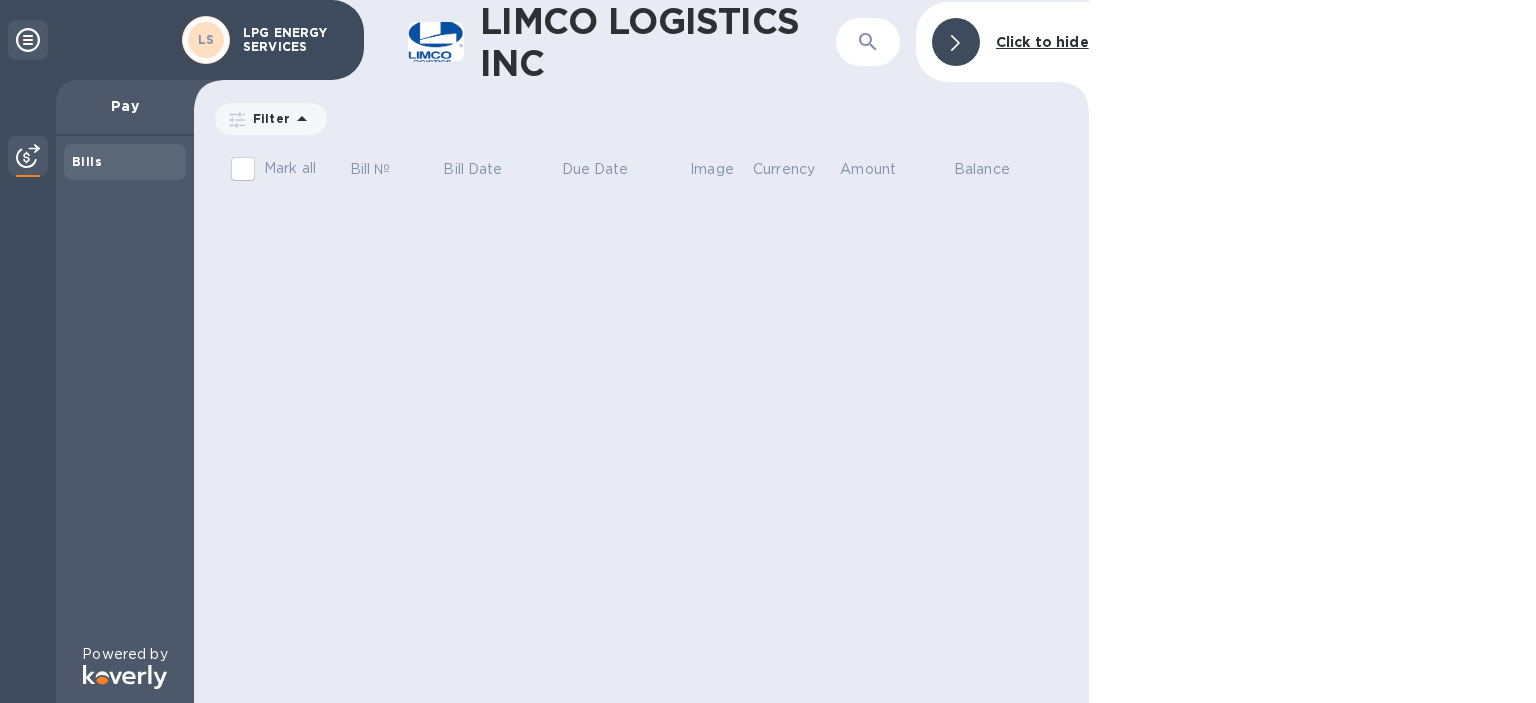 click 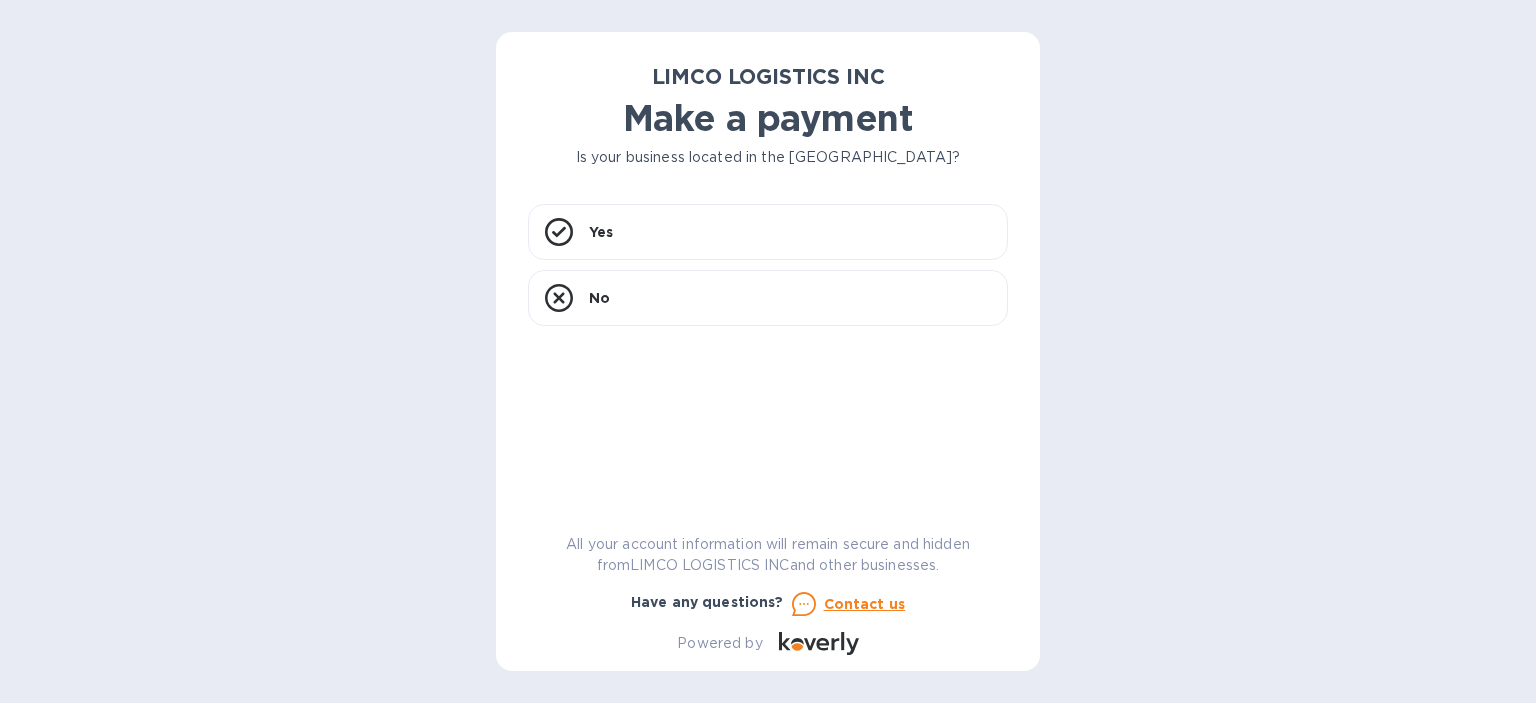 scroll, scrollTop: 0, scrollLeft: 0, axis: both 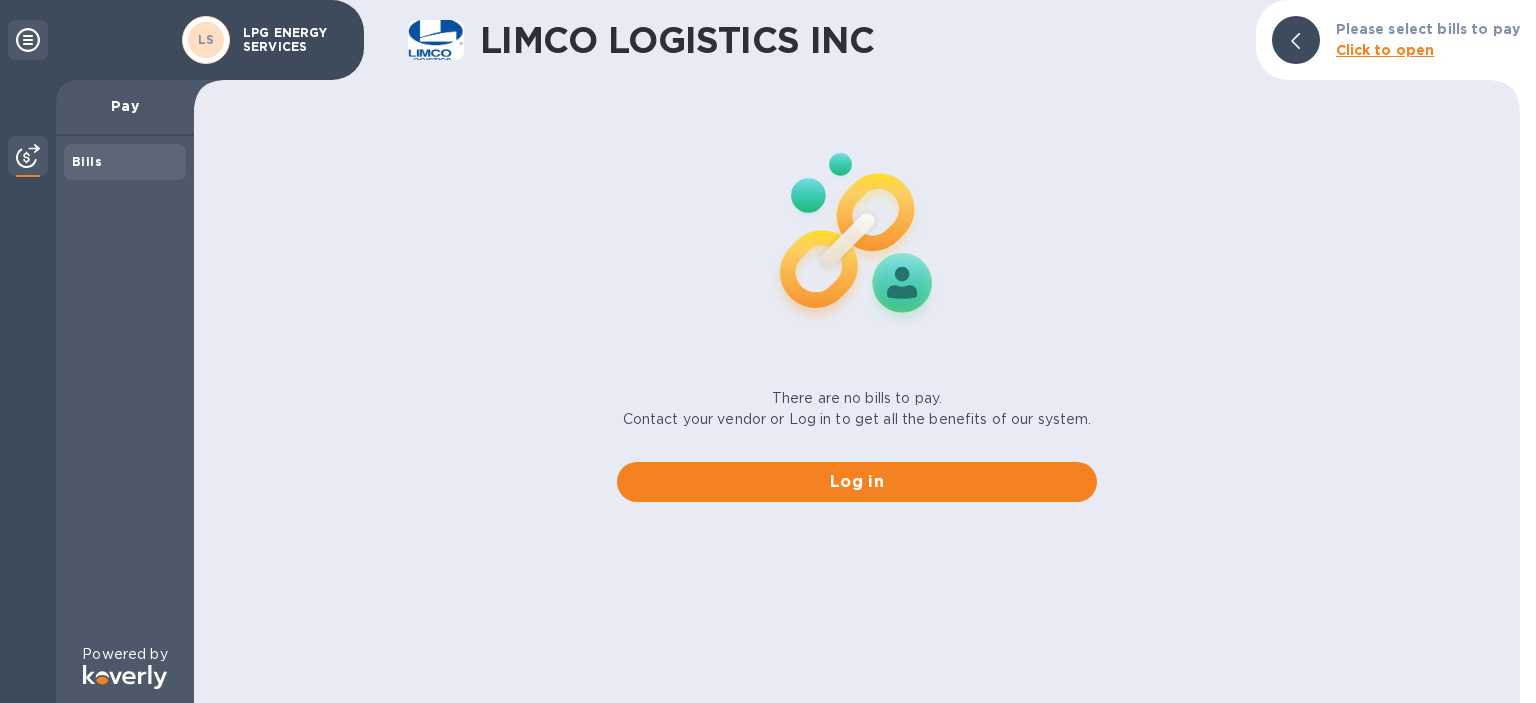 click on "Pay" at bounding box center [125, 106] 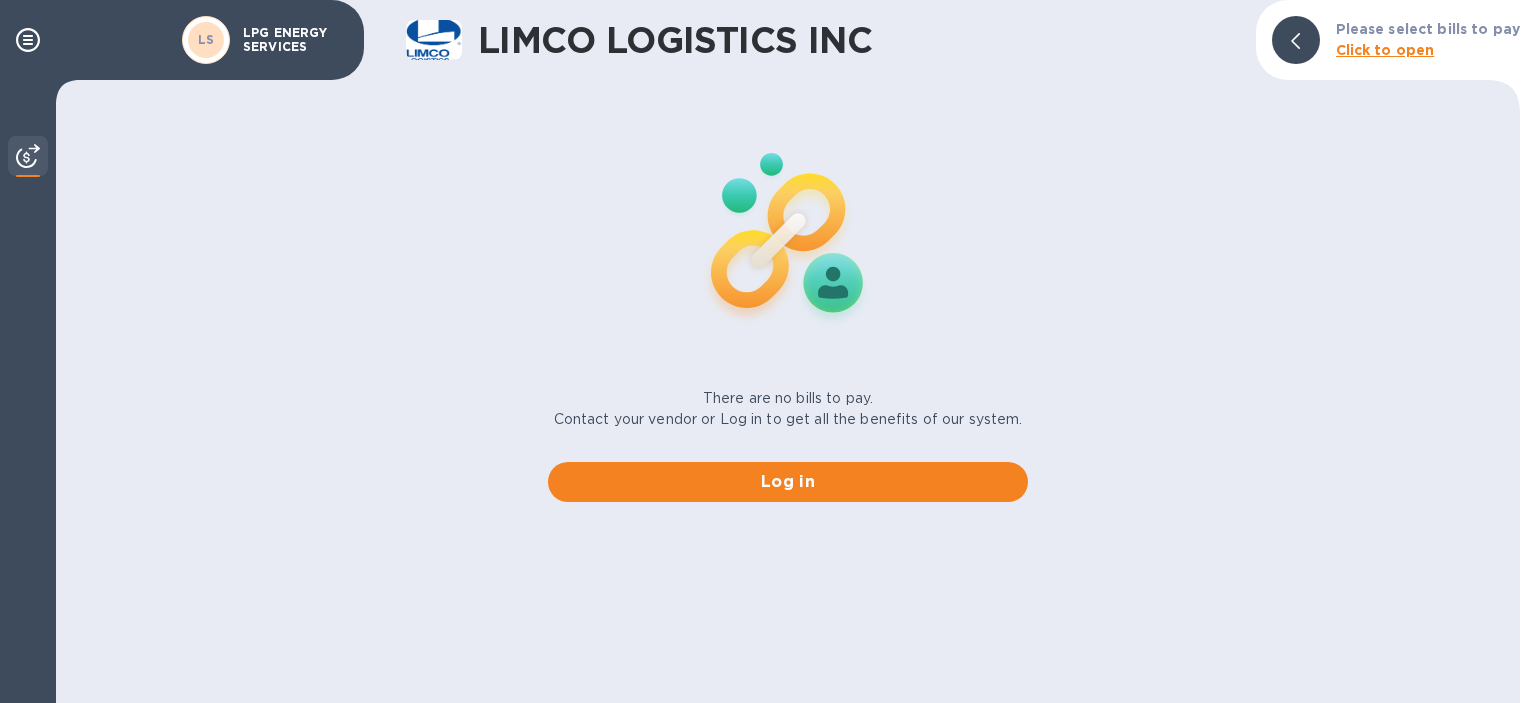 click at bounding box center [28, 156] 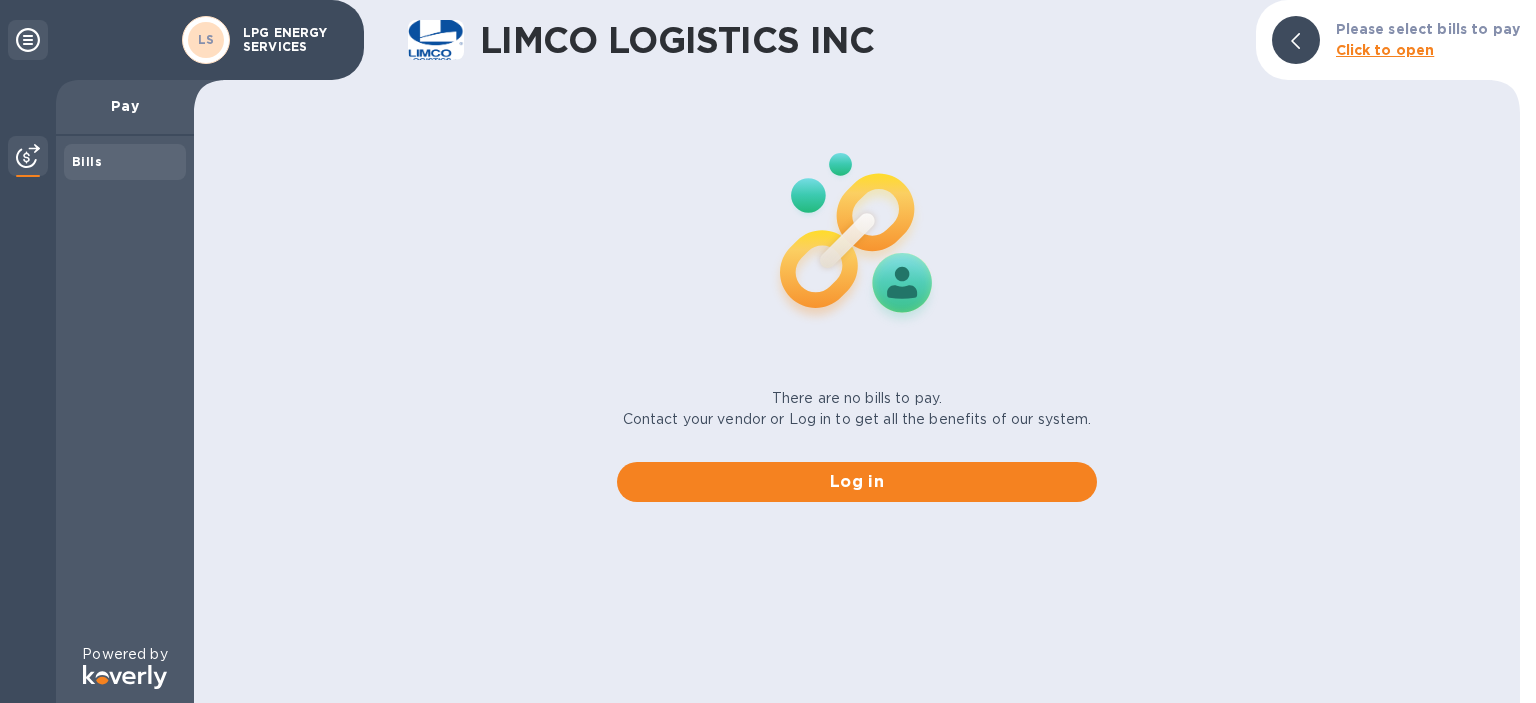 click on "Bills" at bounding box center (125, 162) 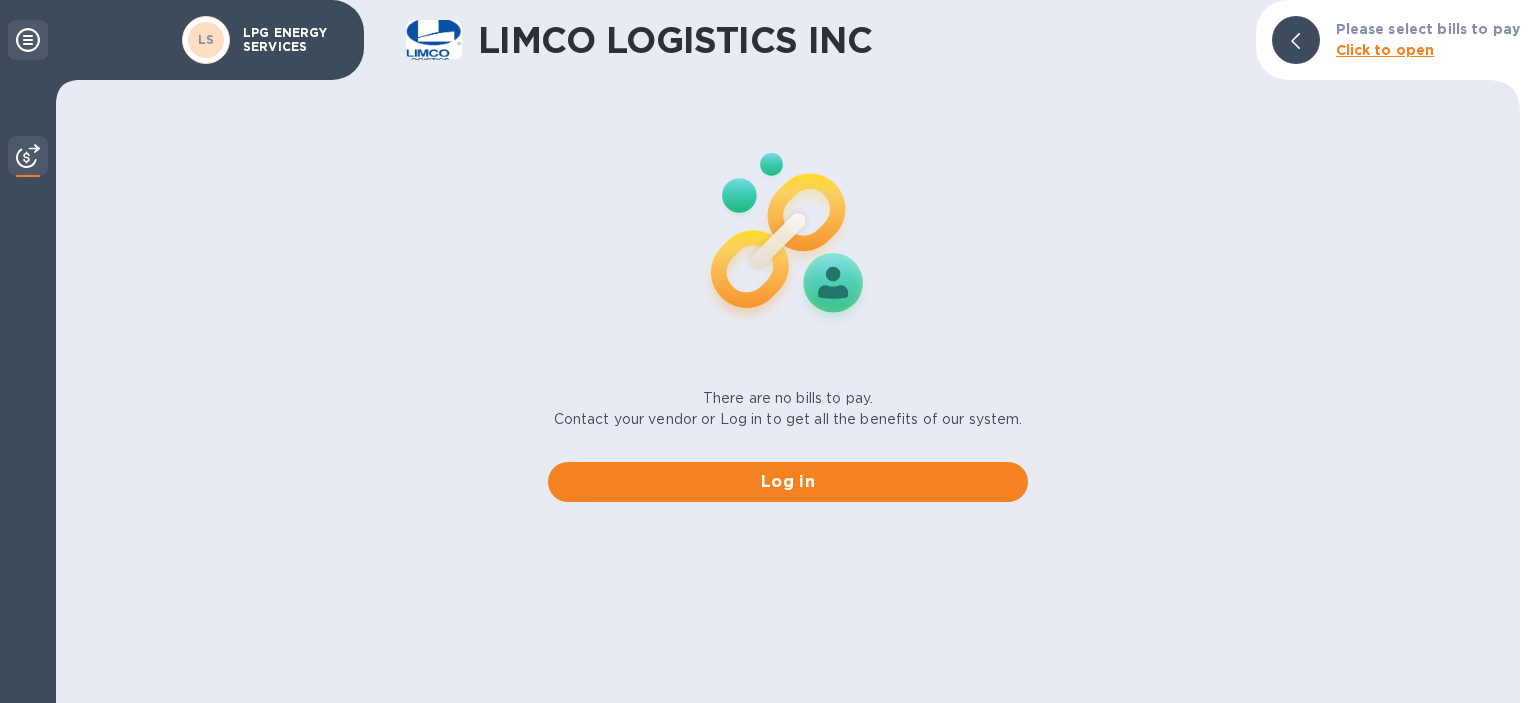 click 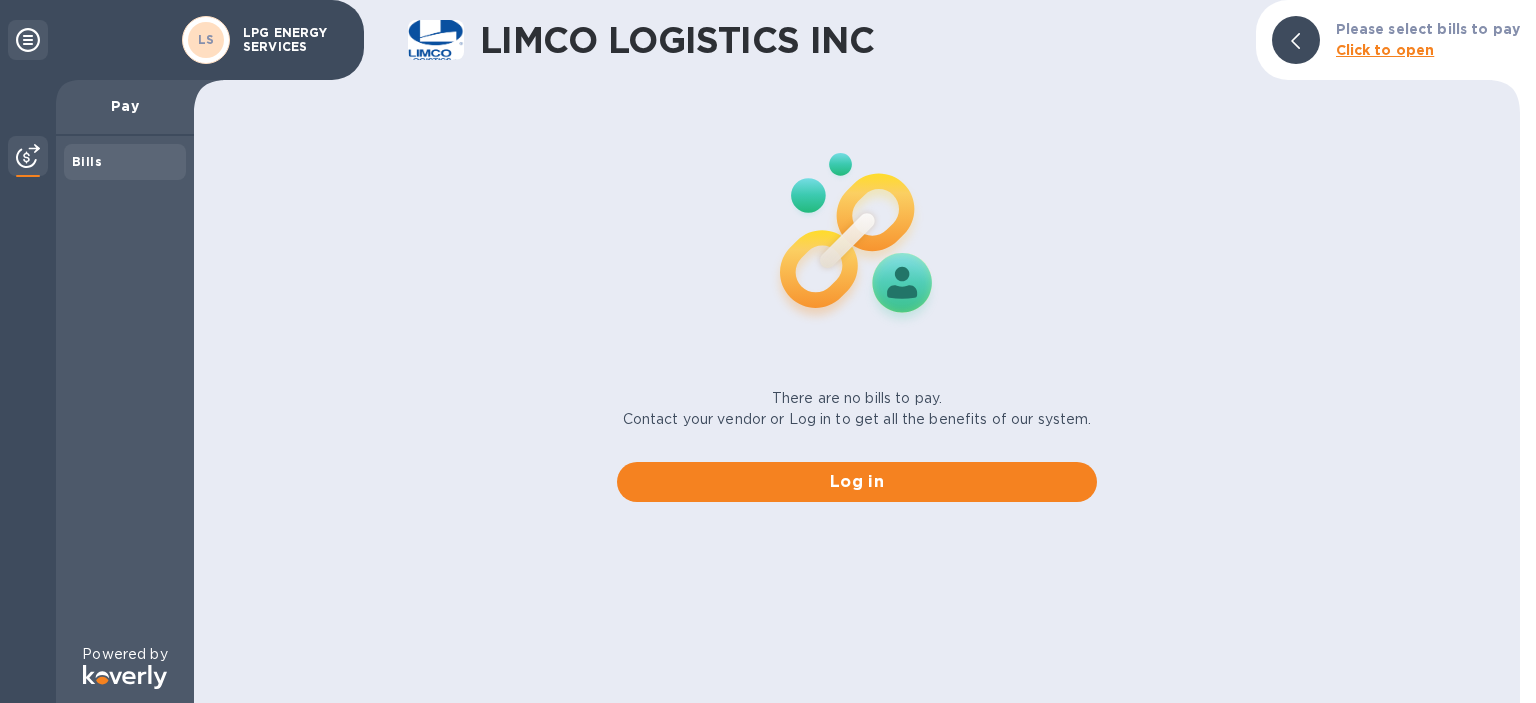 click 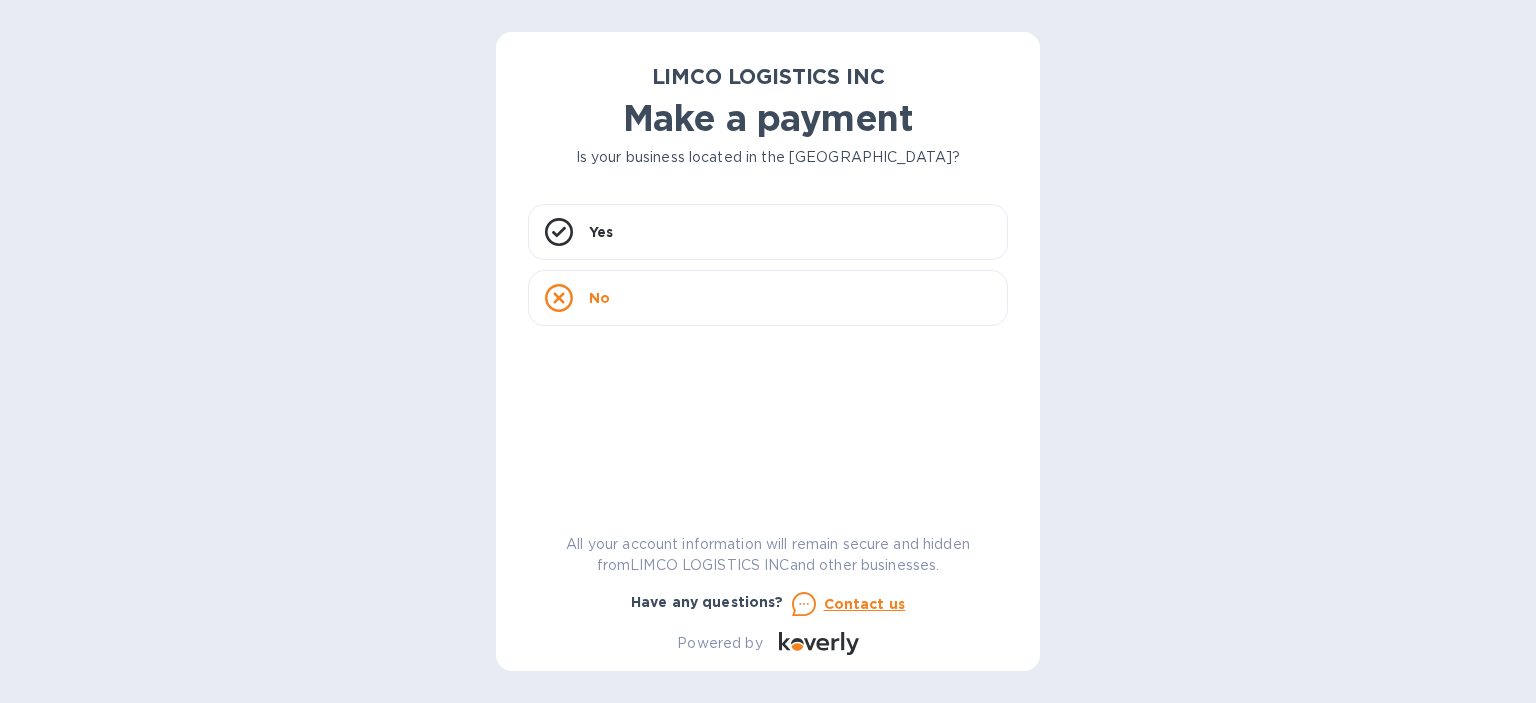 scroll, scrollTop: 0, scrollLeft: 0, axis: both 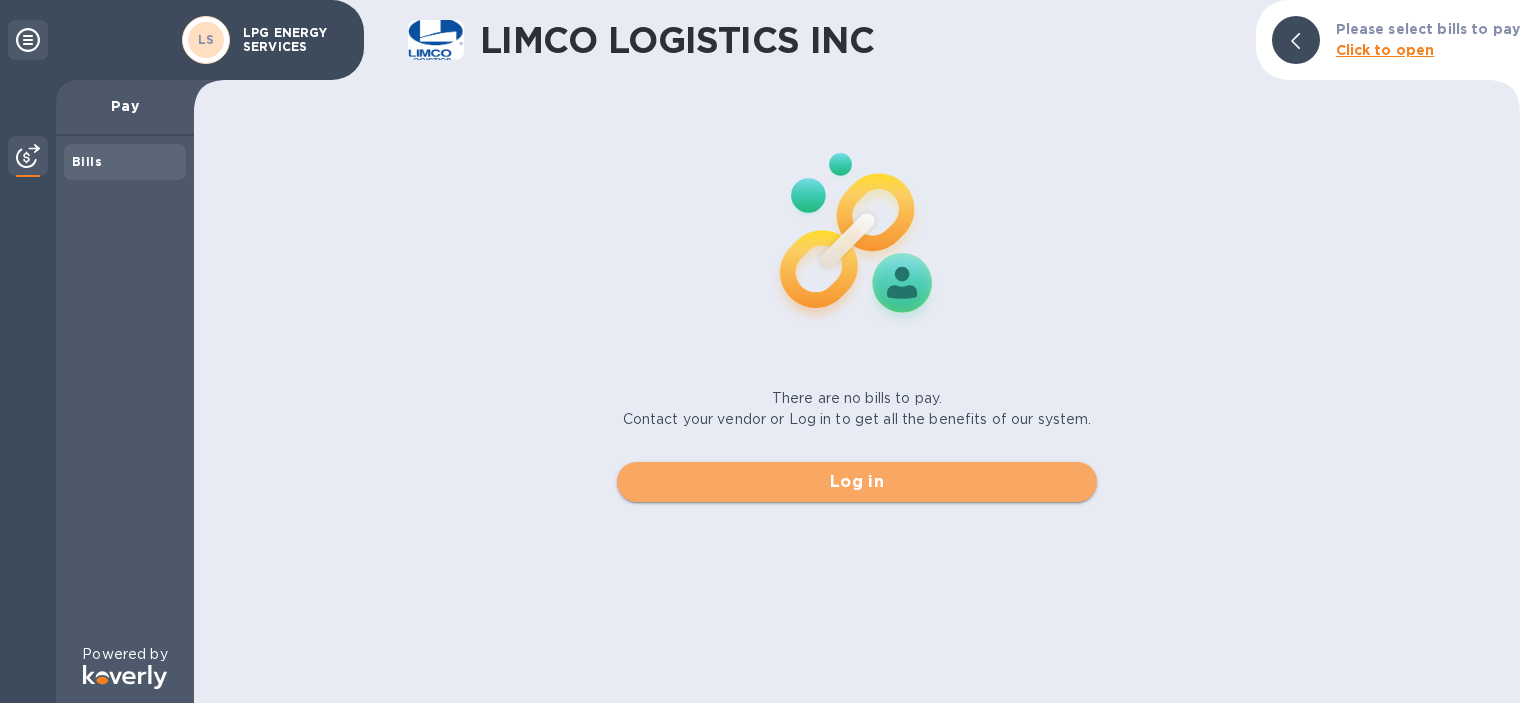 click on "Log in" at bounding box center (857, 482) 